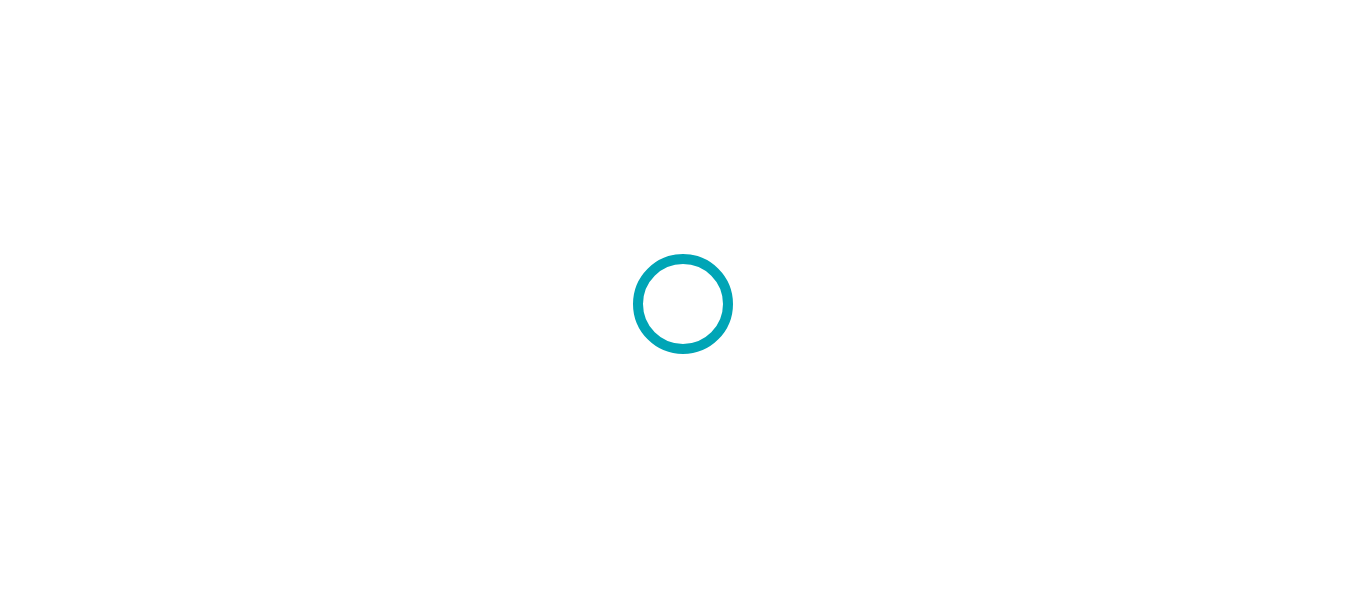 scroll, scrollTop: 0, scrollLeft: 0, axis: both 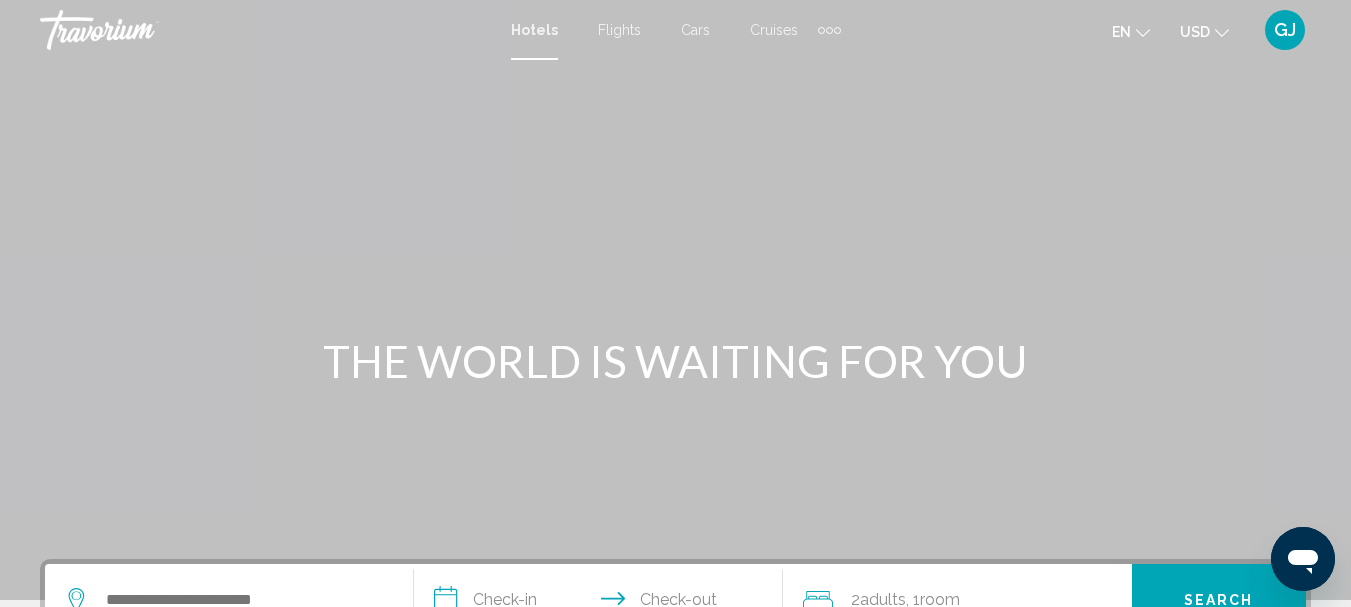 click at bounding box center [821, 30] 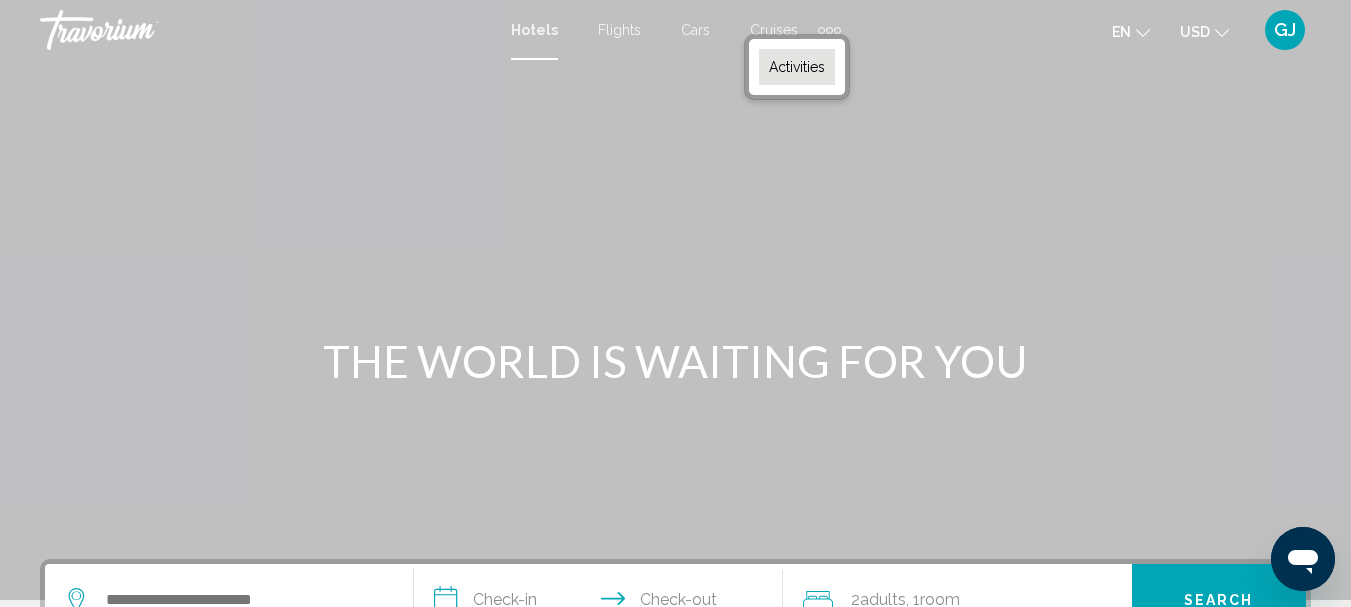 click on "Activities" at bounding box center (797, 67) 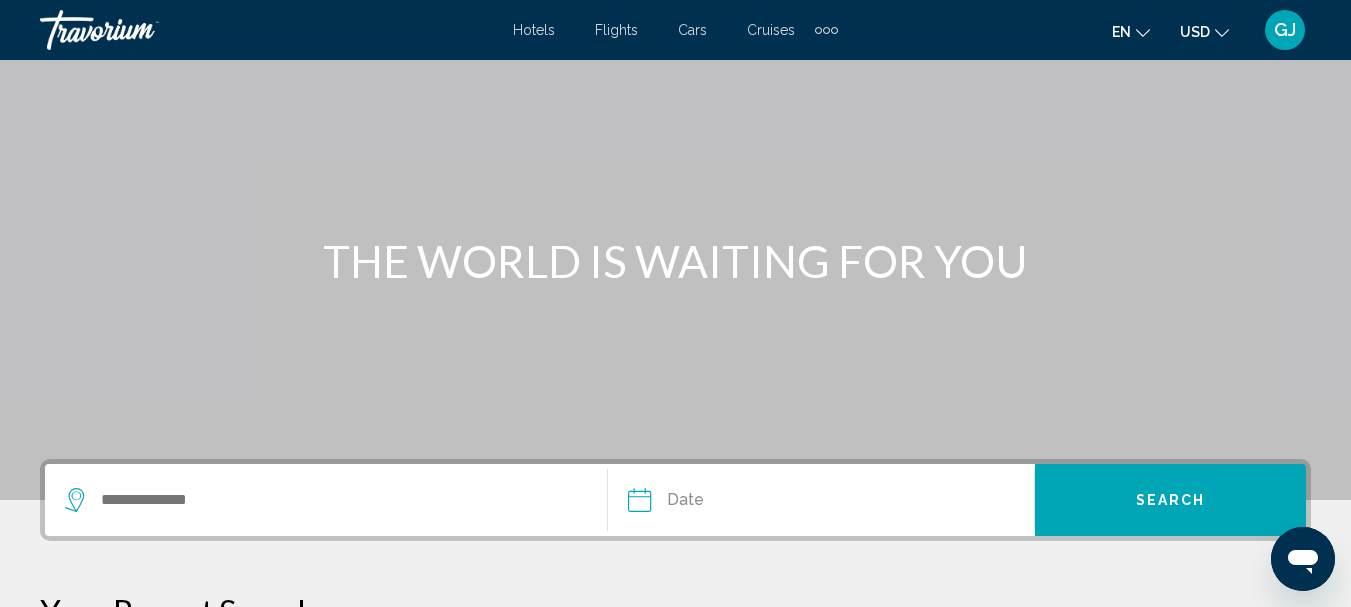 scroll, scrollTop: 200, scrollLeft: 0, axis: vertical 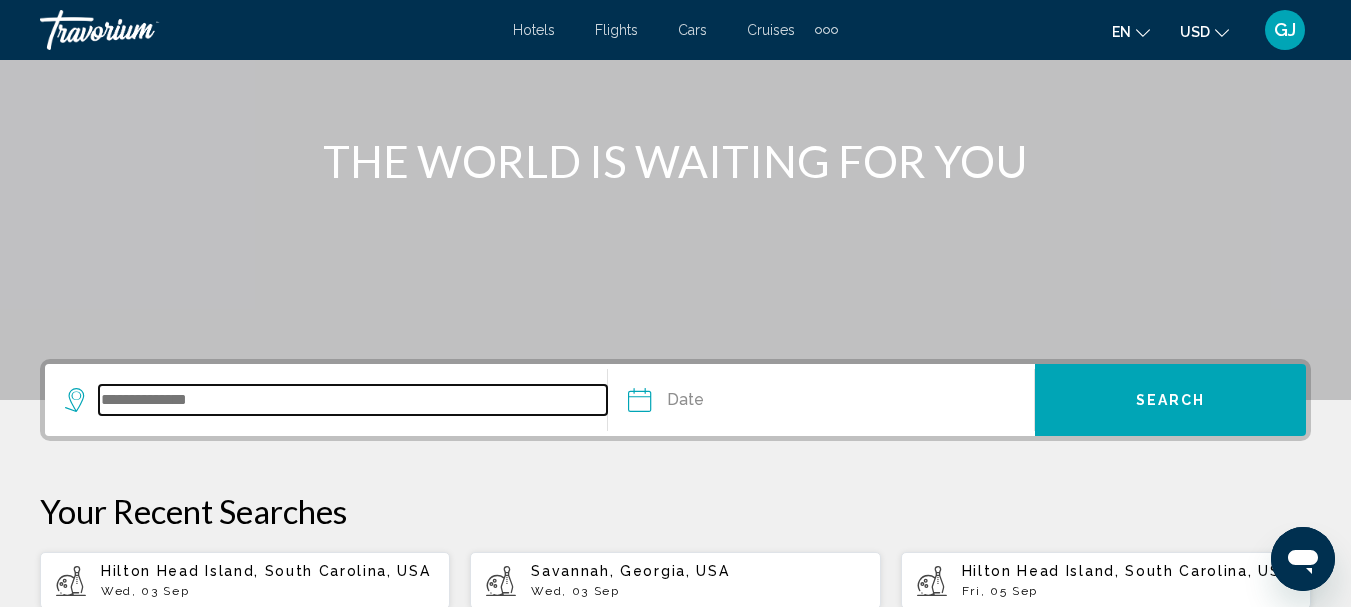 click at bounding box center [353, 400] 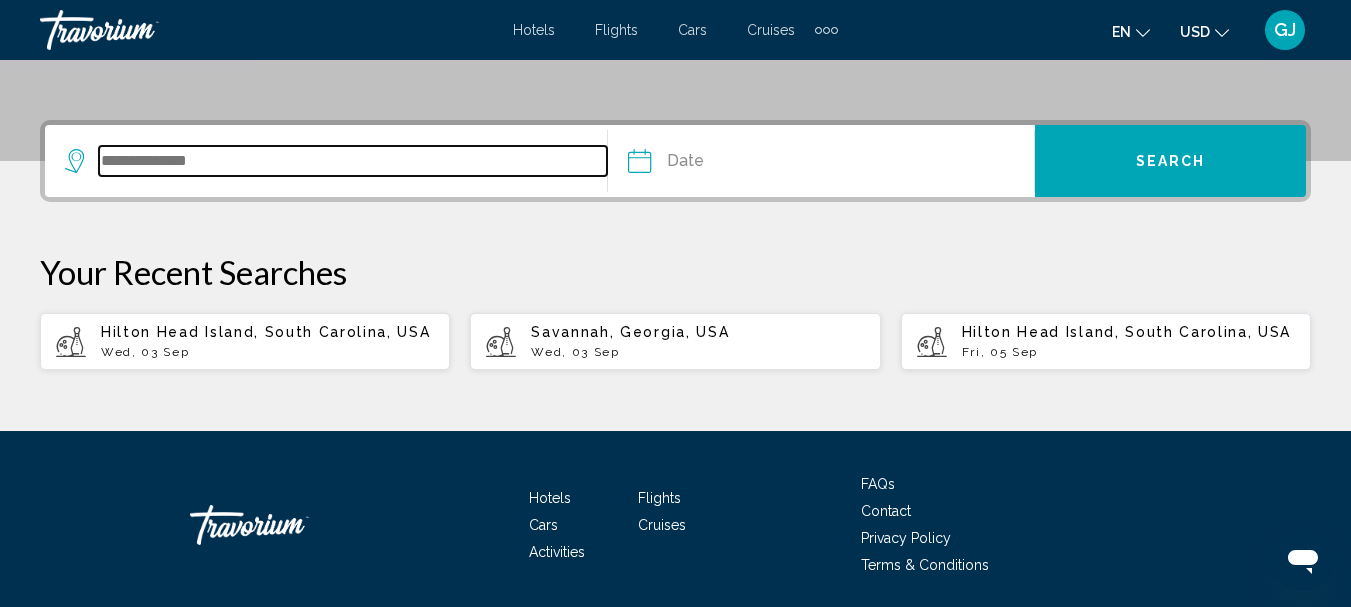 scroll, scrollTop: 494, scrollLeft: 0, axis: vertical 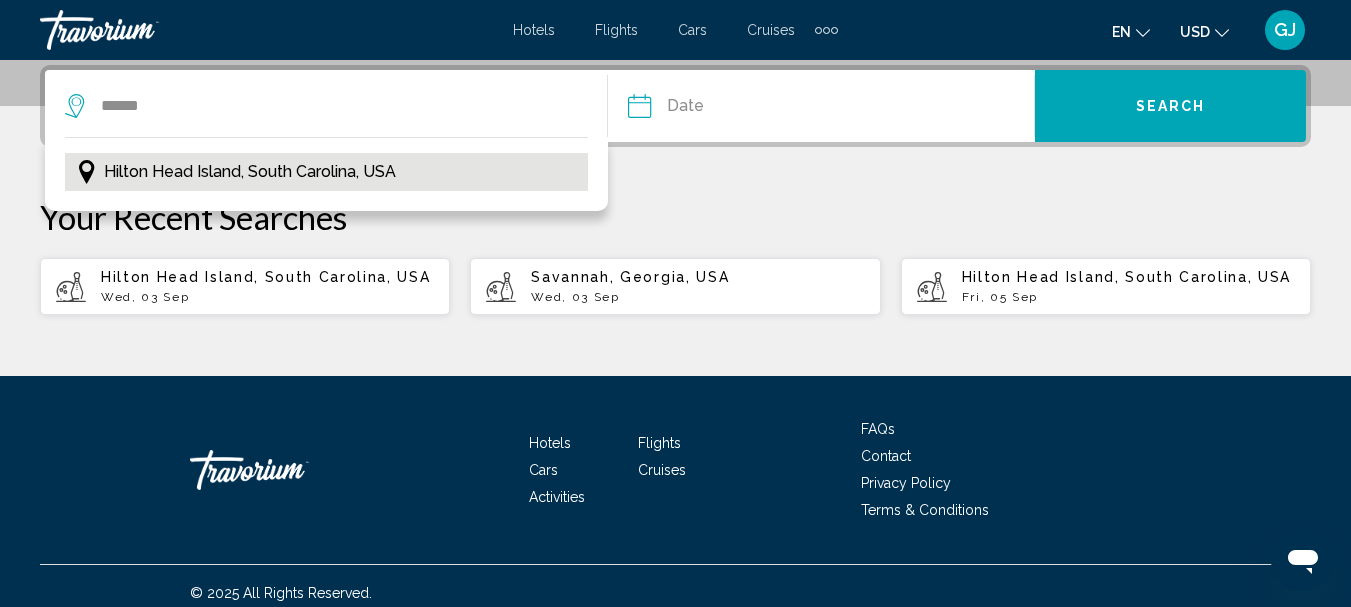 click on "Hilton Head Island, South Carolina, USA" at bounding box center (250, 172) 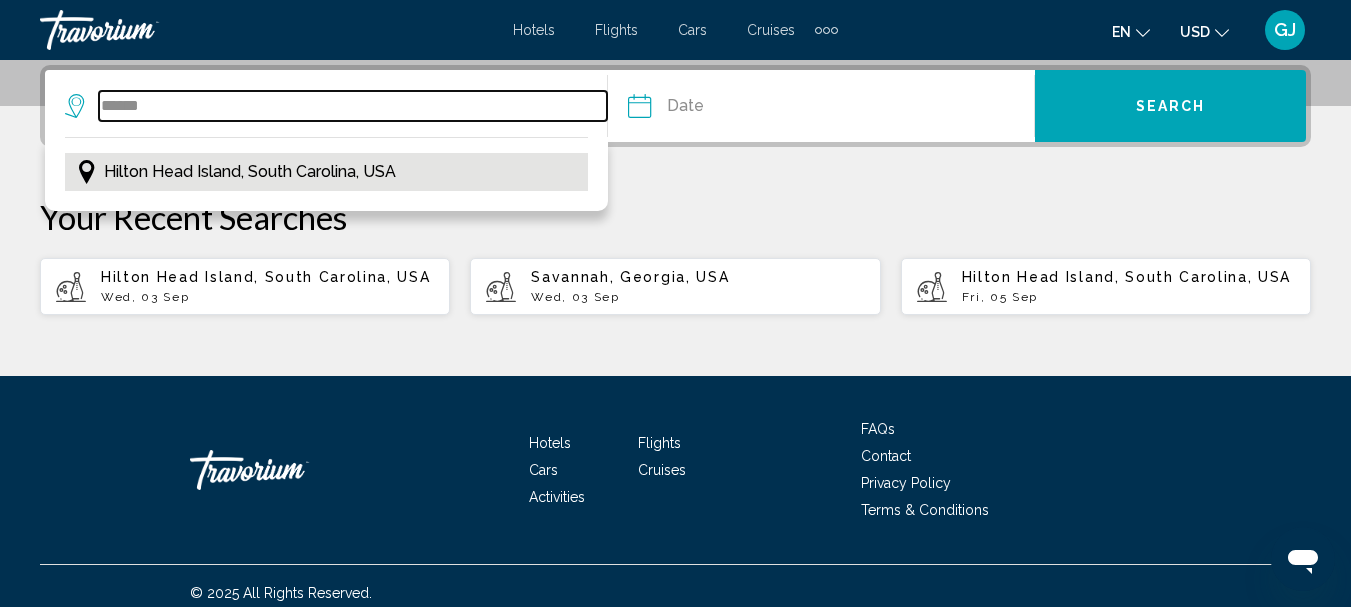 type on "**********" 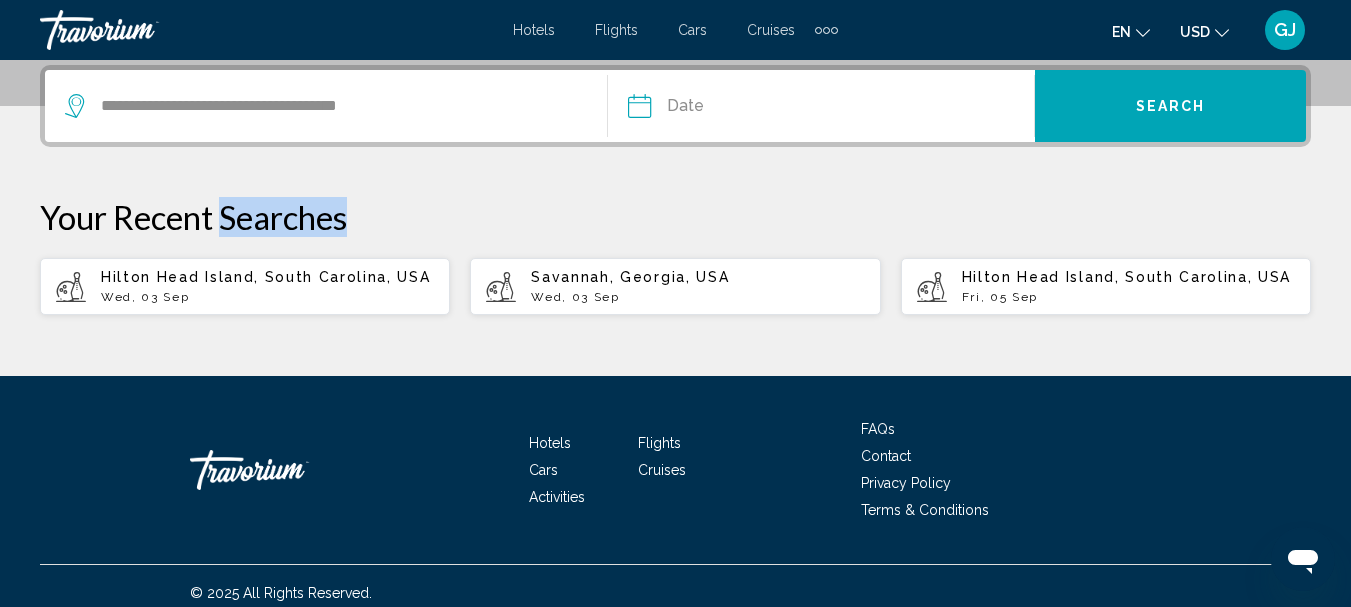 click on "**********" at bounding box center (675, 190) 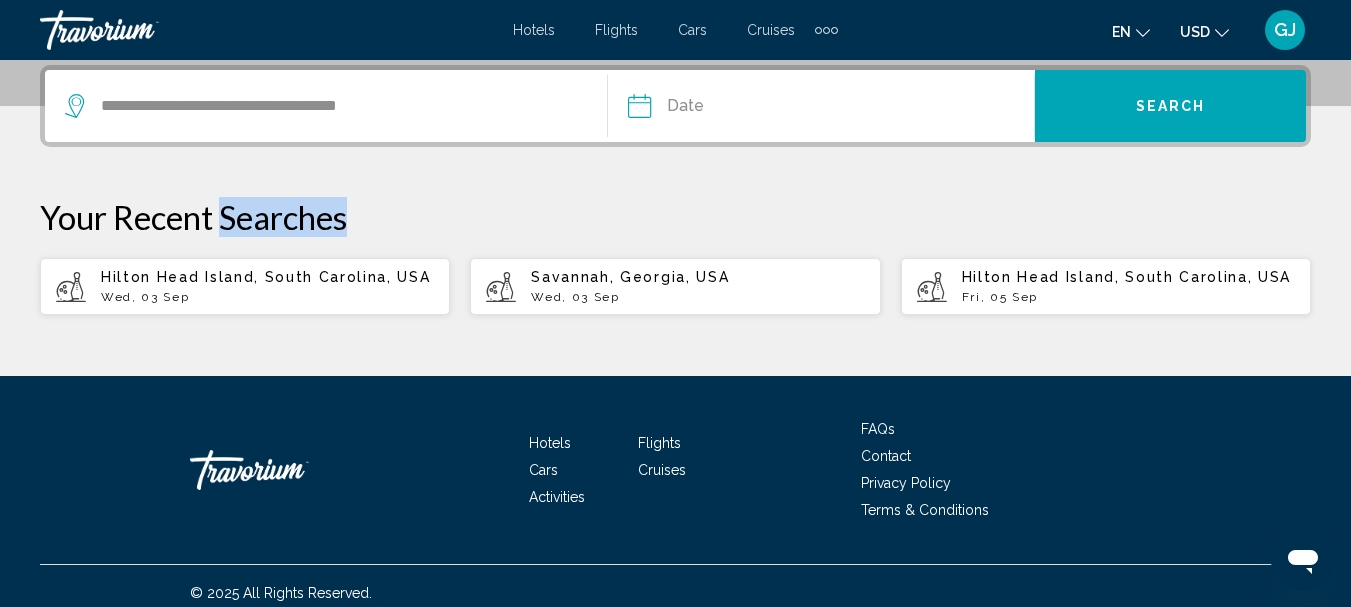 click on "**********" at bounding box center [675, 190] 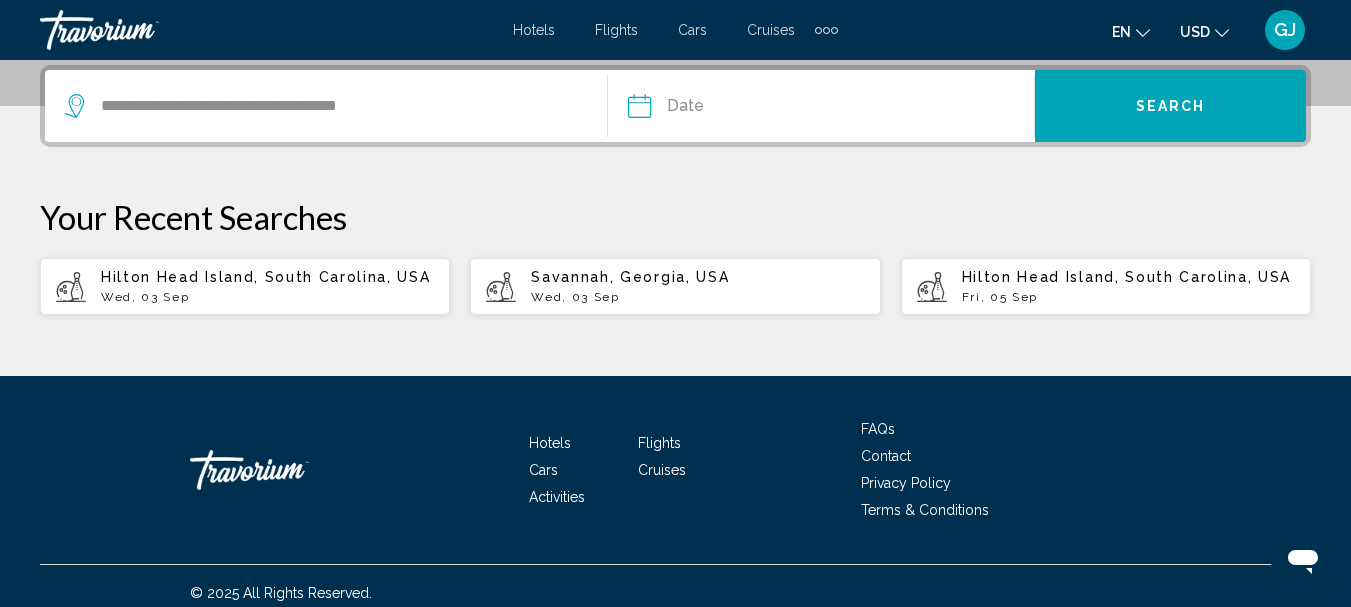 click on "**********" at bounding box center [675, 190] 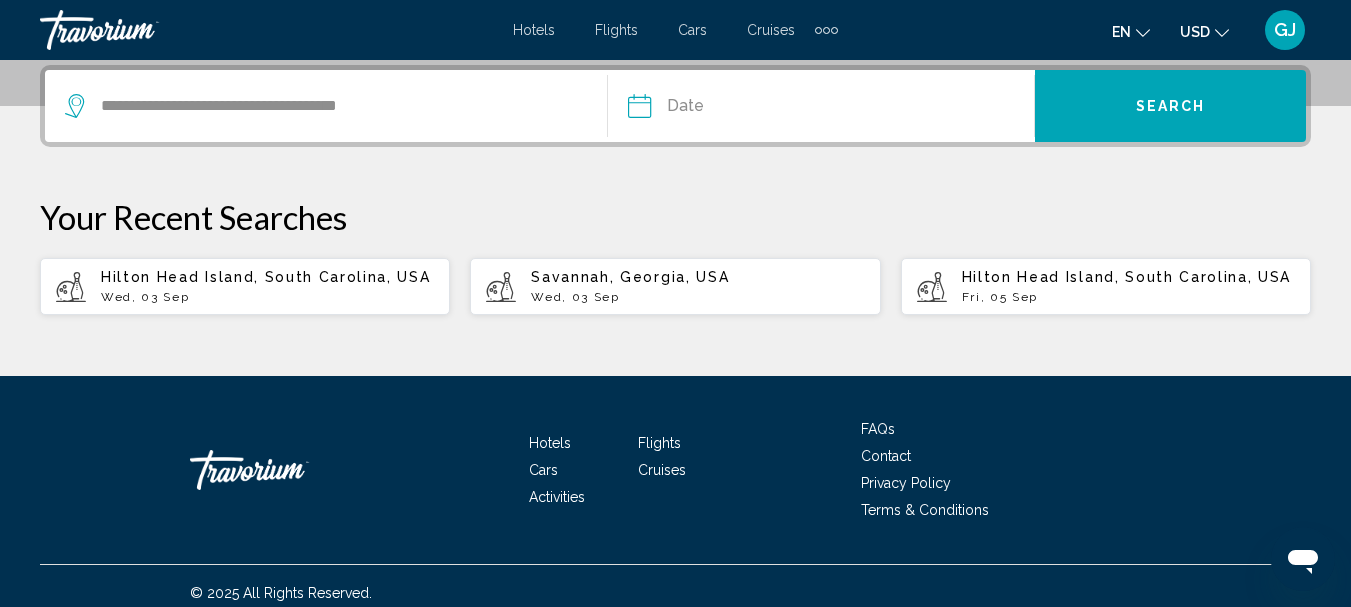 click at bounding box center (728, 109) 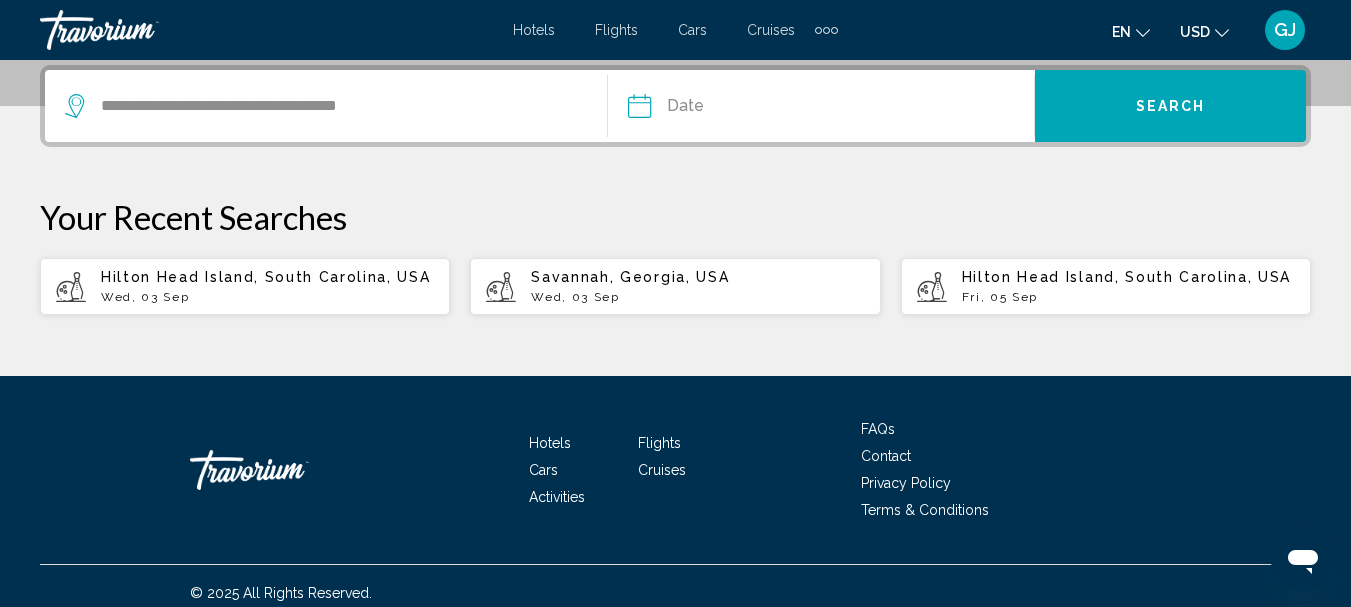 click at bounding box center (728, 109) 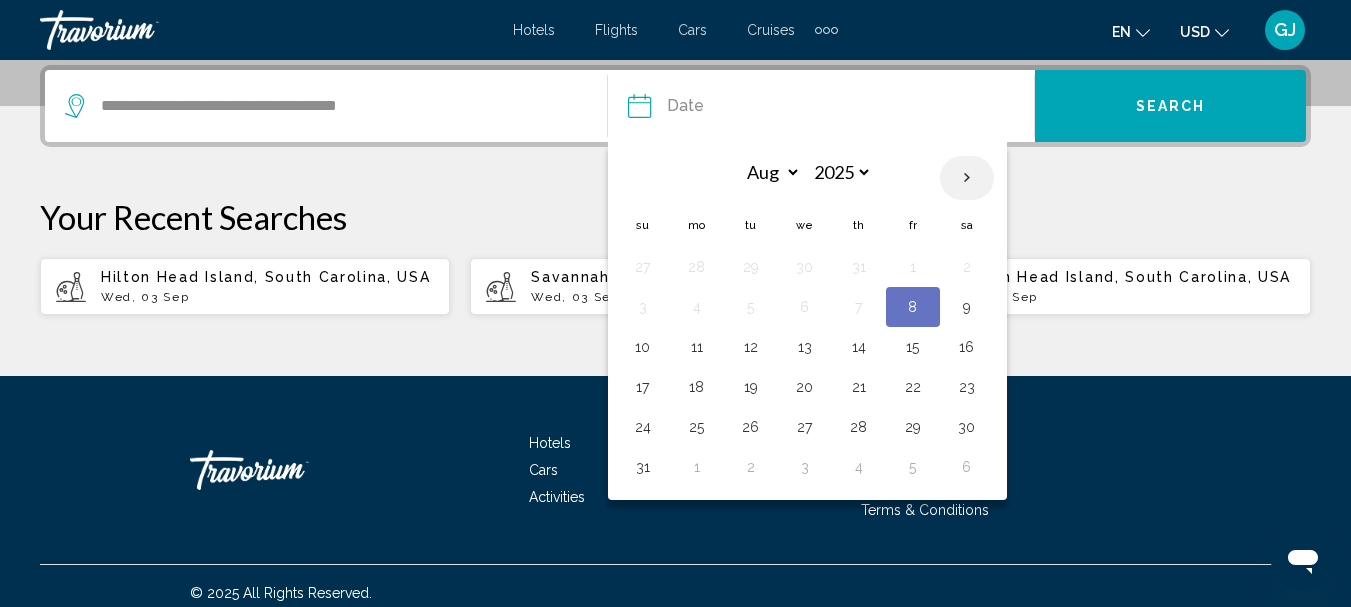 click at bounding box center (967, 178) 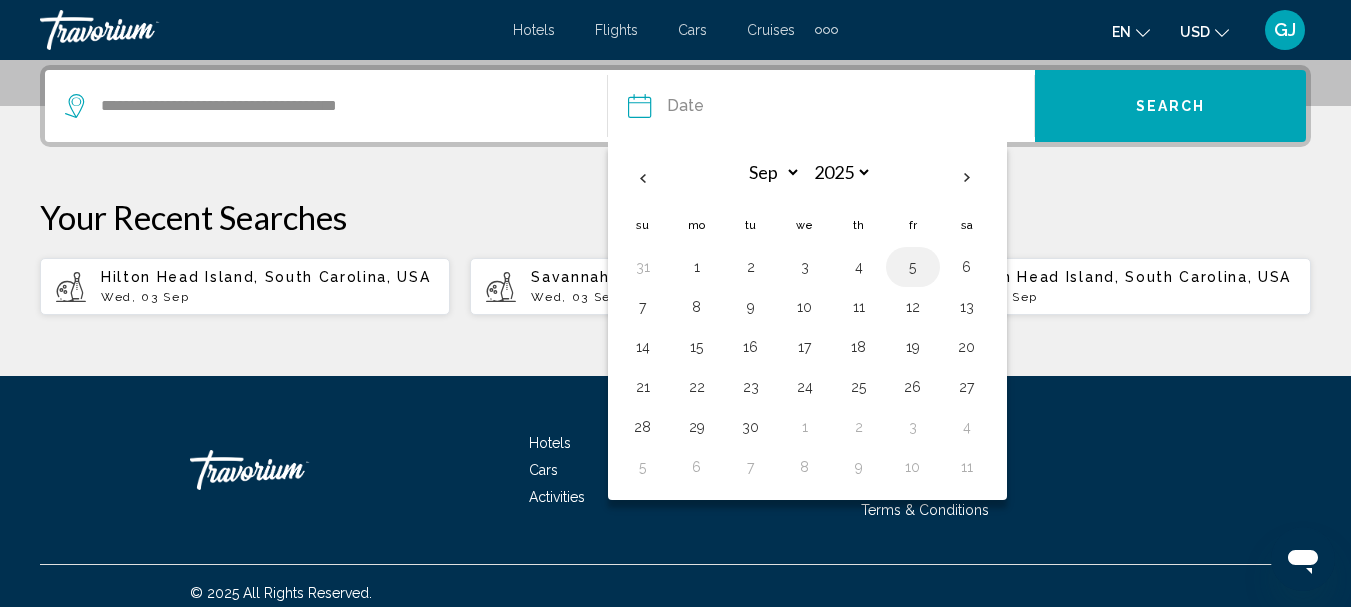 click on "5" at bounding box center [913, 267] 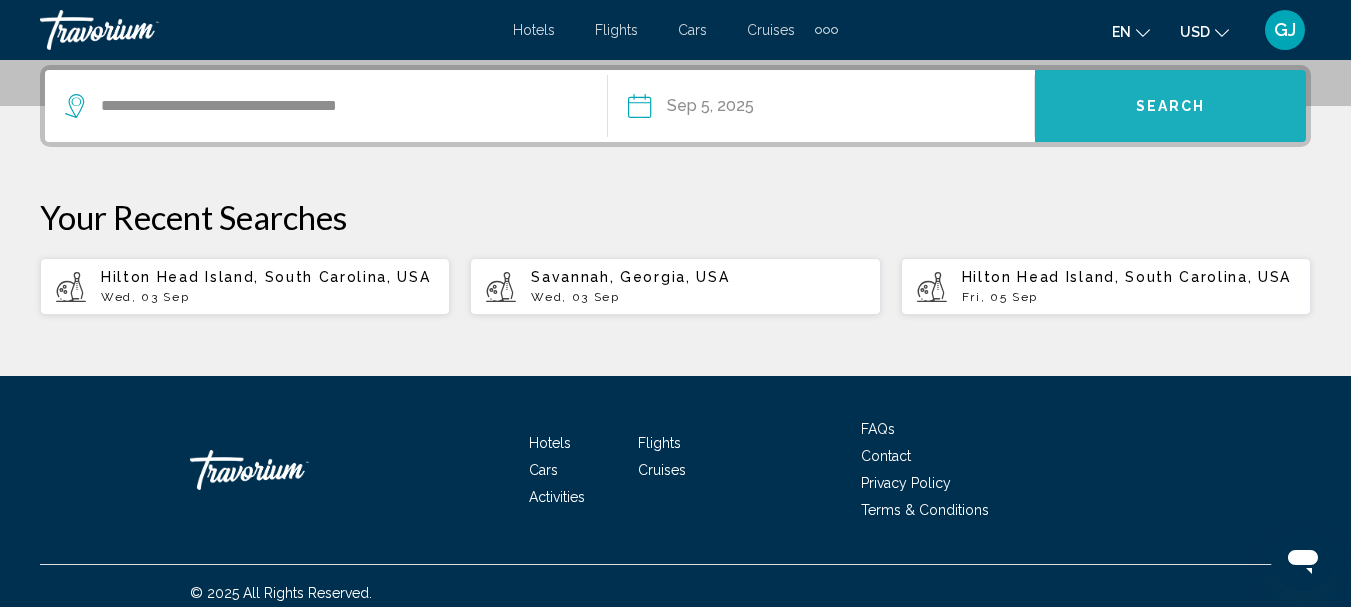 click on "Search" at bounding box center (1170, 106) 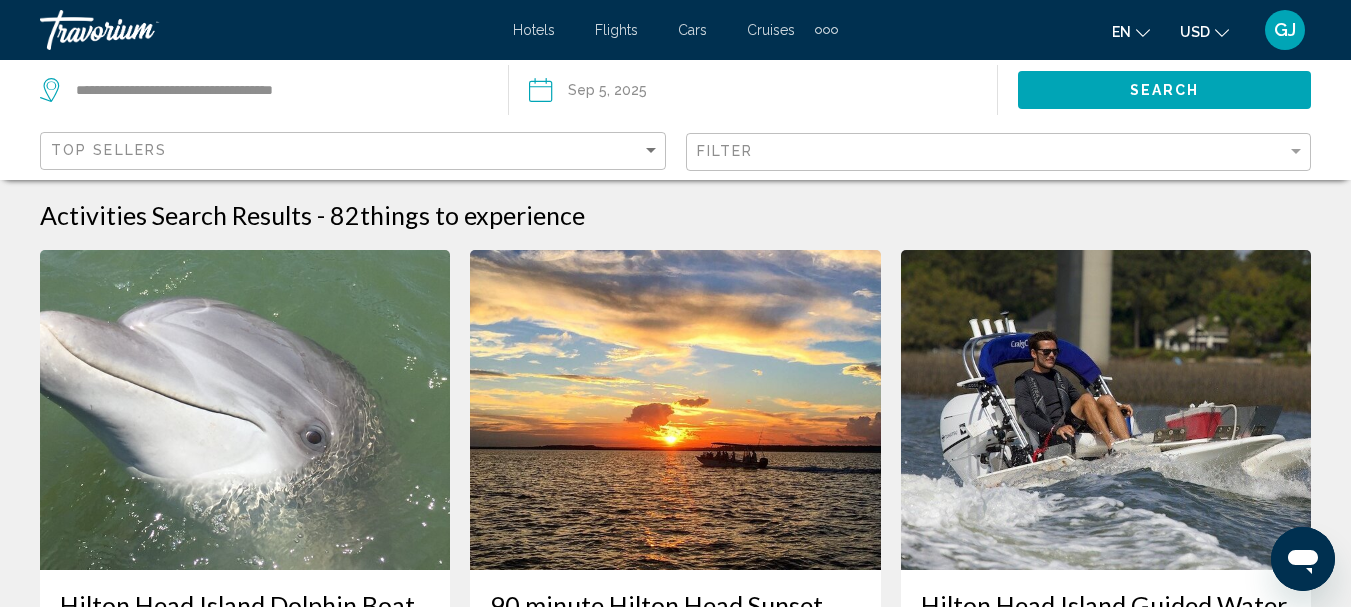 scroll, scrollTop: 100, scrollLeft: 0, axis: vertical 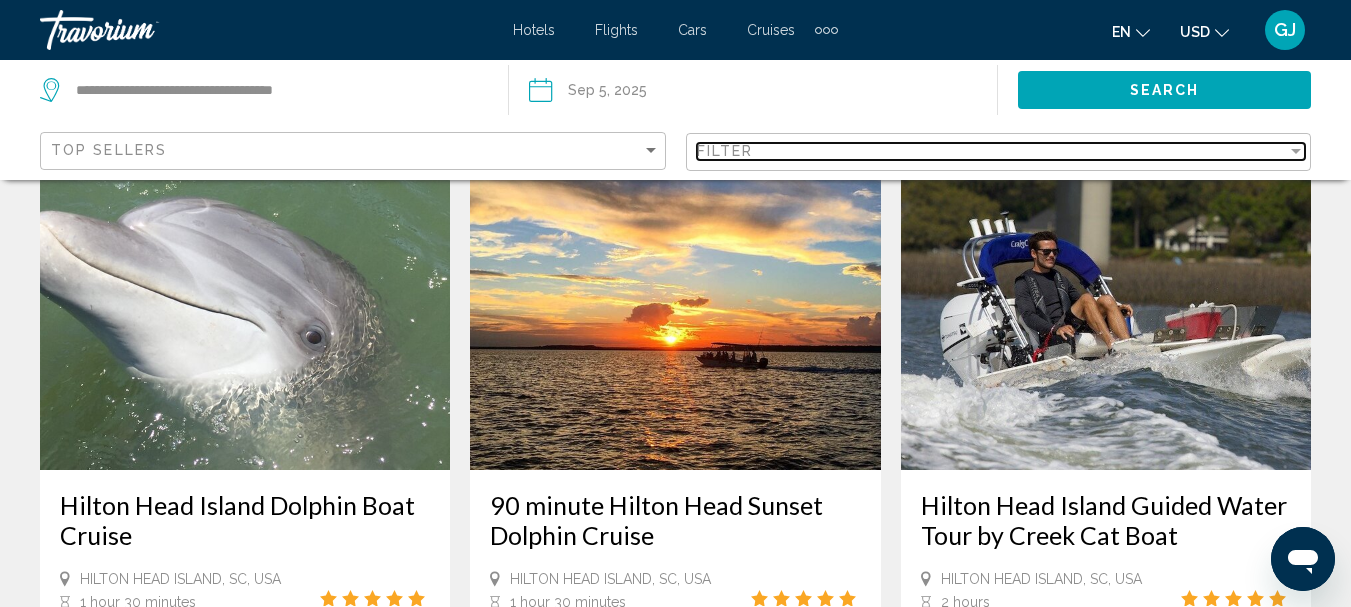 click at bounding box center (1296, 151) 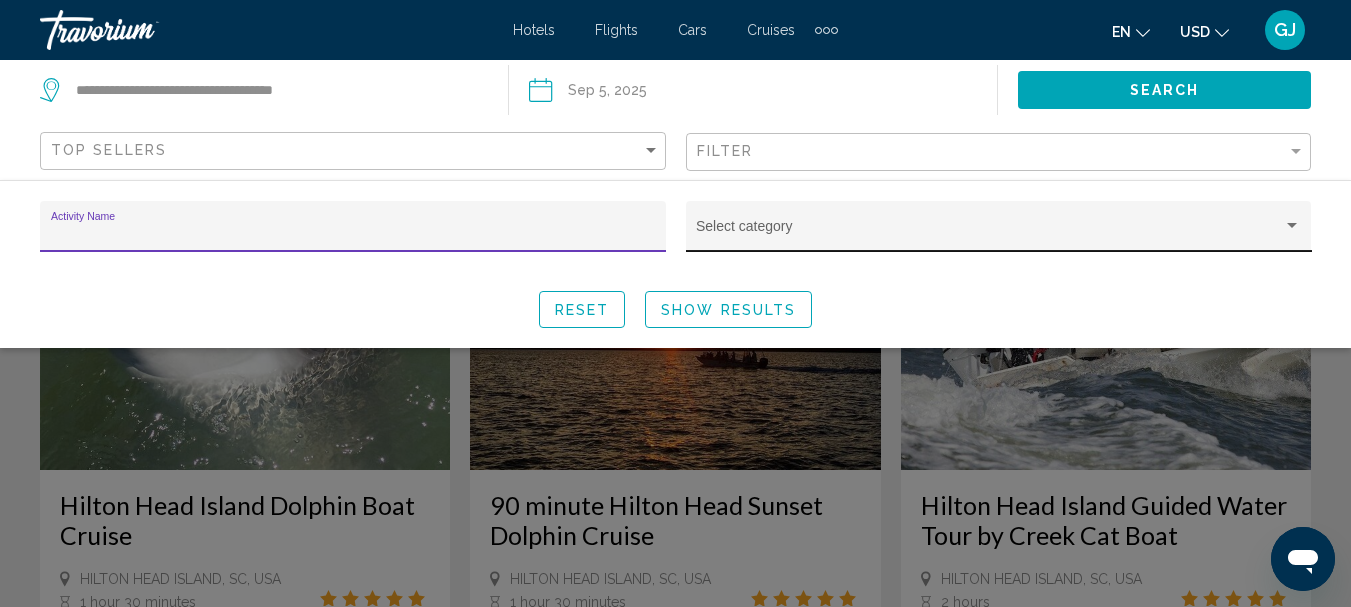 click at bounding box center [1292, 226] 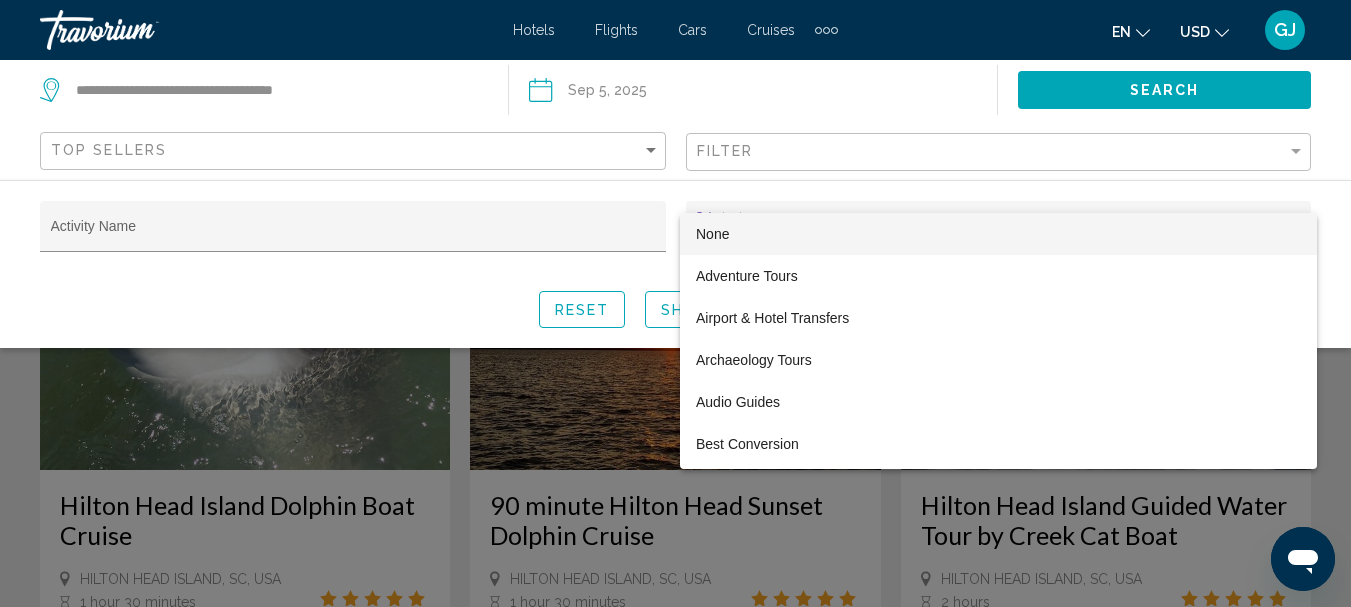 scroll, scrollTop: 200, scrollLeft: 0, axis: vertical 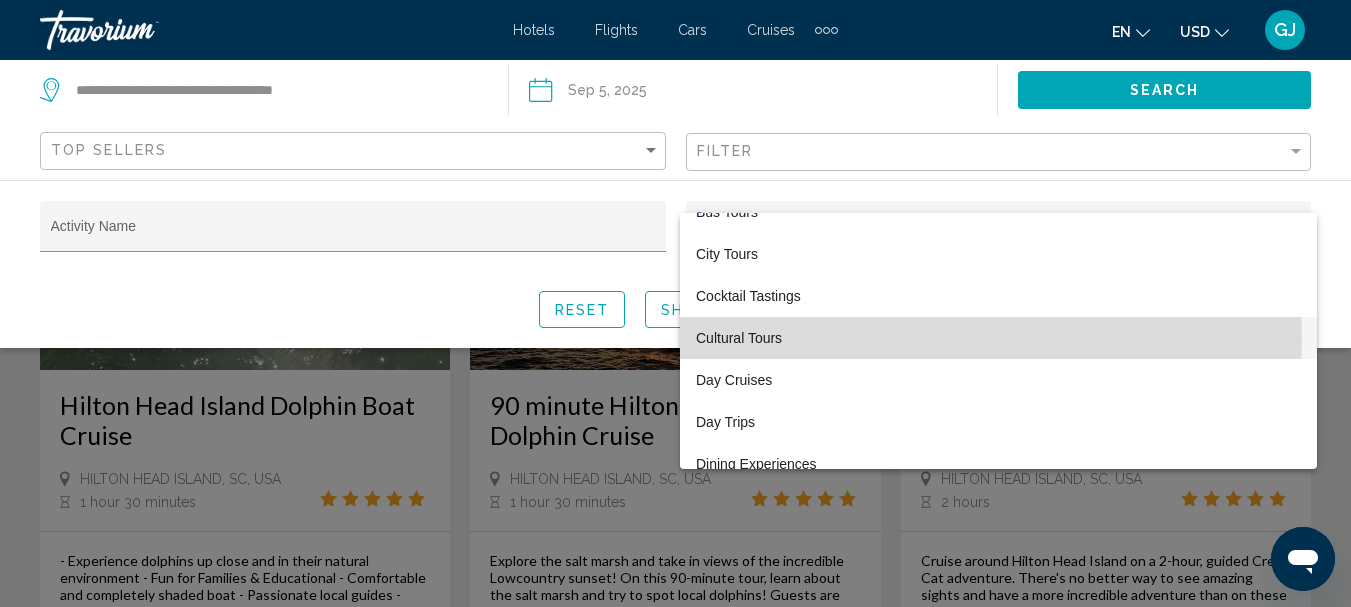 click on "Cultural Tours" at bounding box center [998, 338] 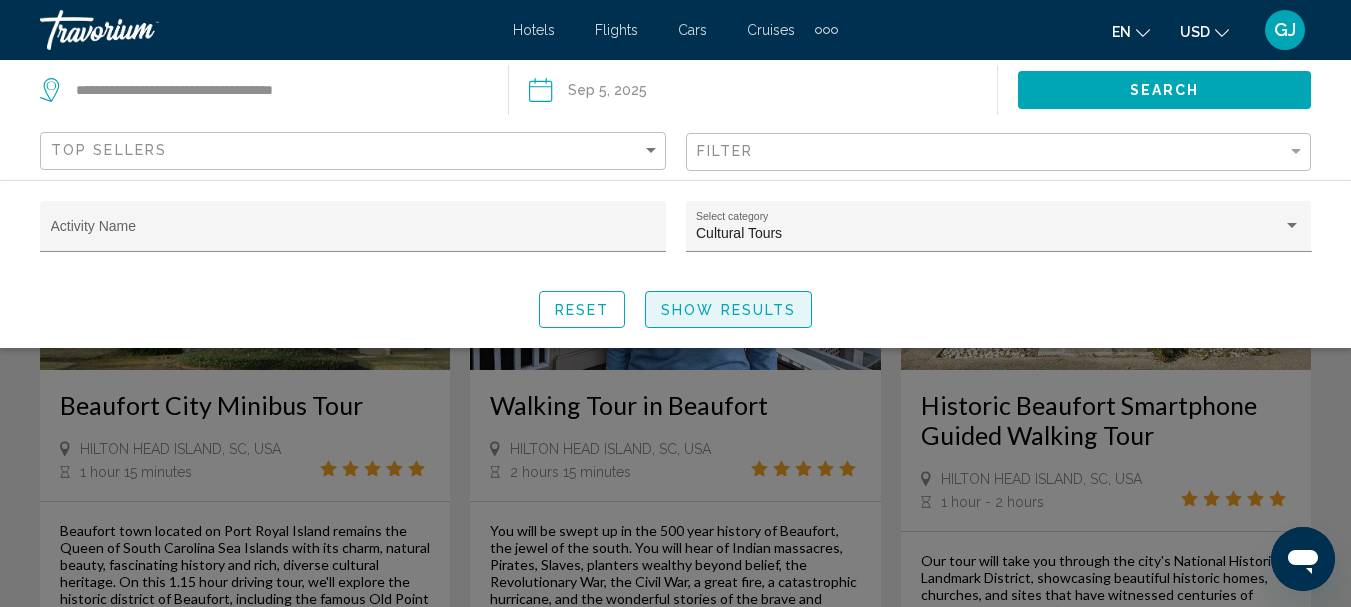 click on "Show Results" 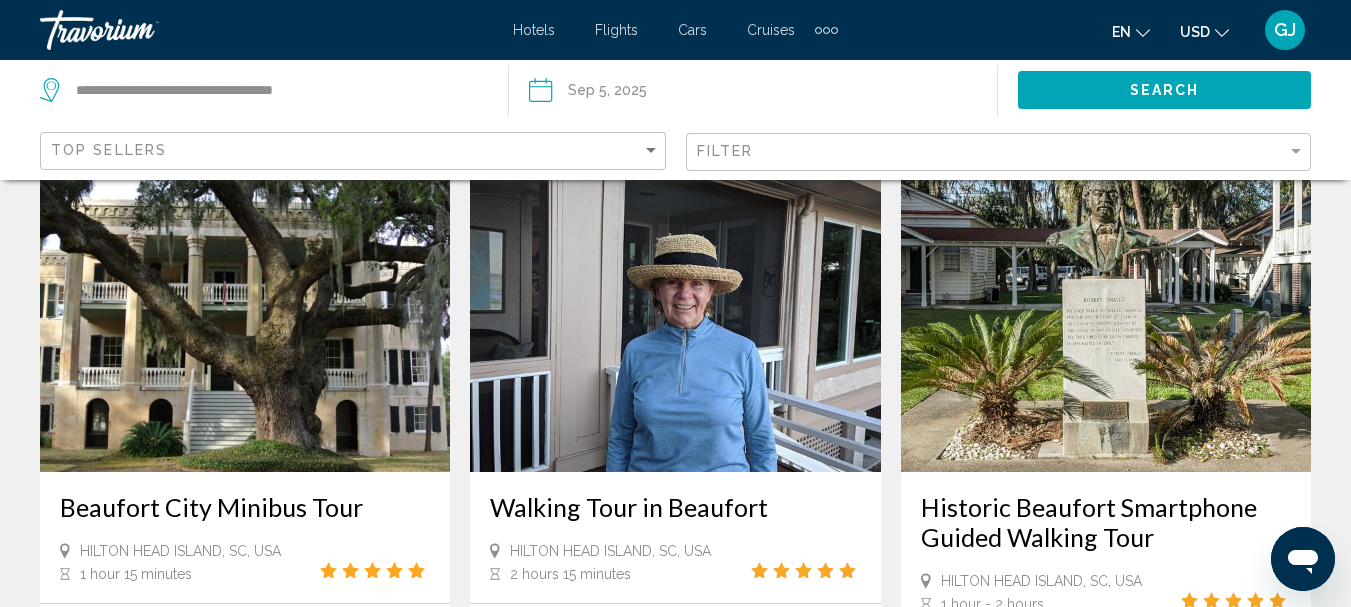 scroll, scrollTop: 0, scrollLeft: 0, axis: both 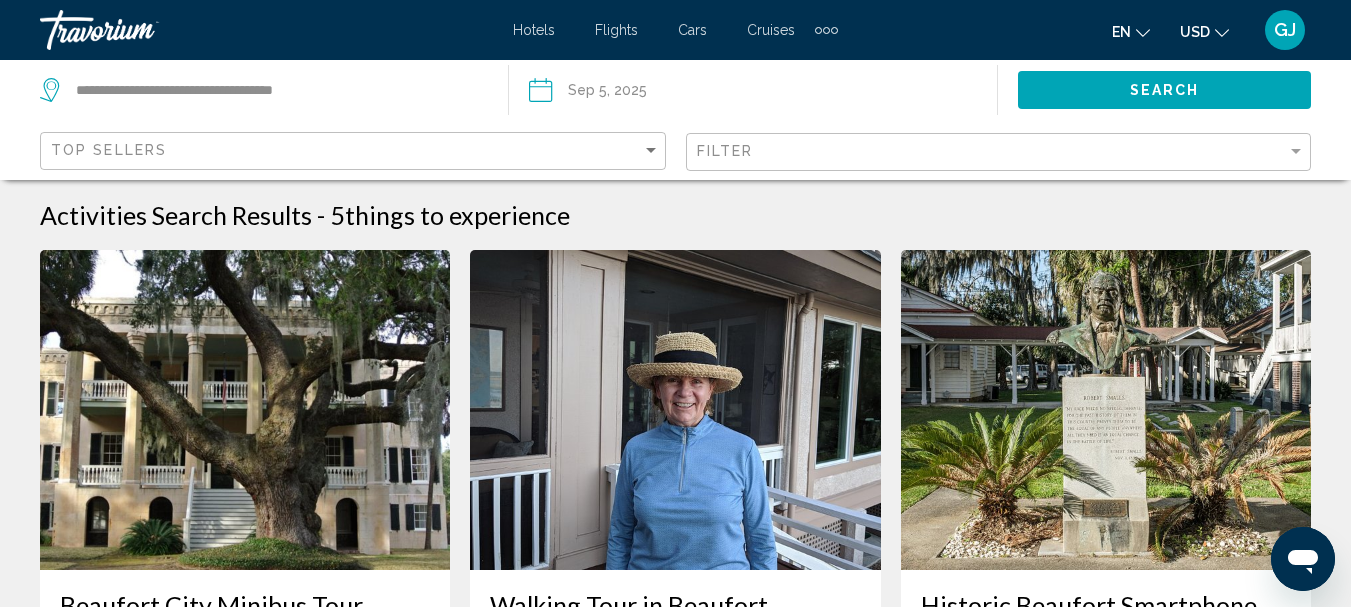 click on "Filter" 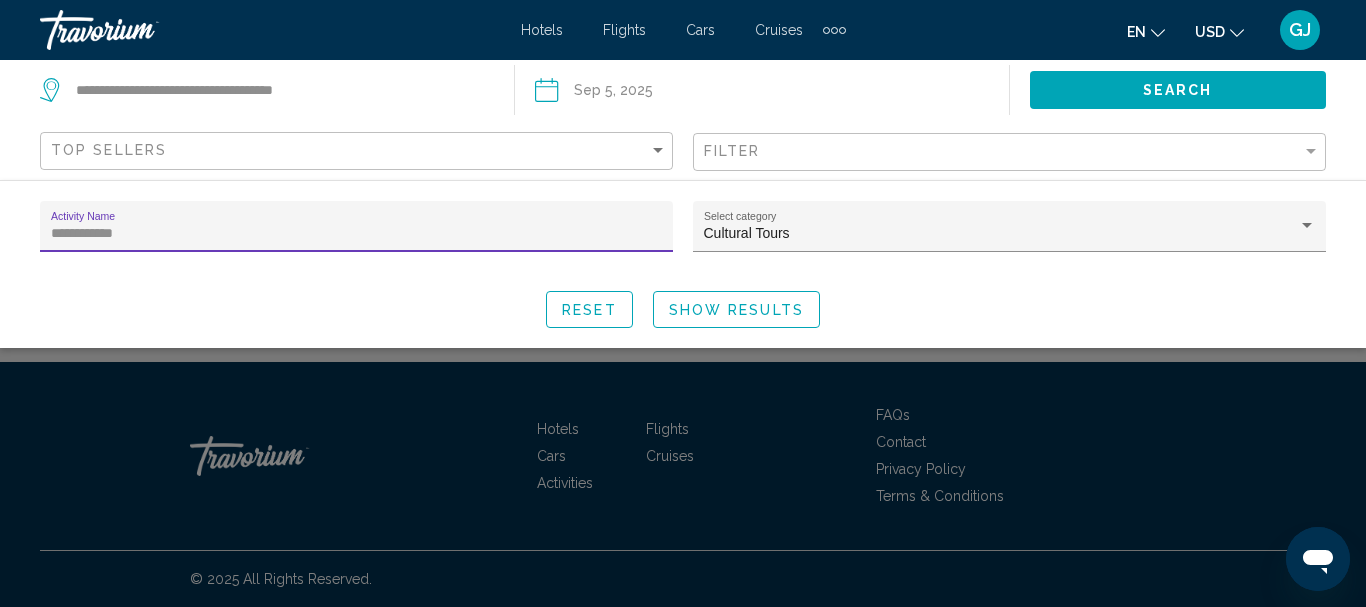 type on "**********" 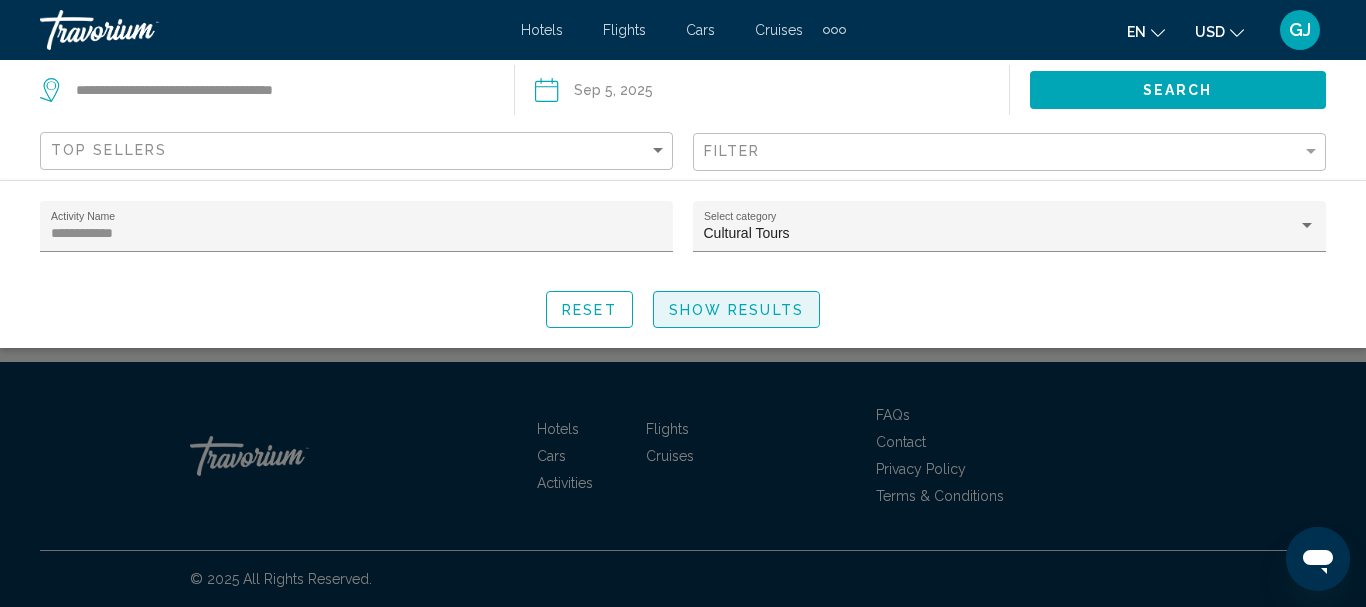 click on "Show Results" 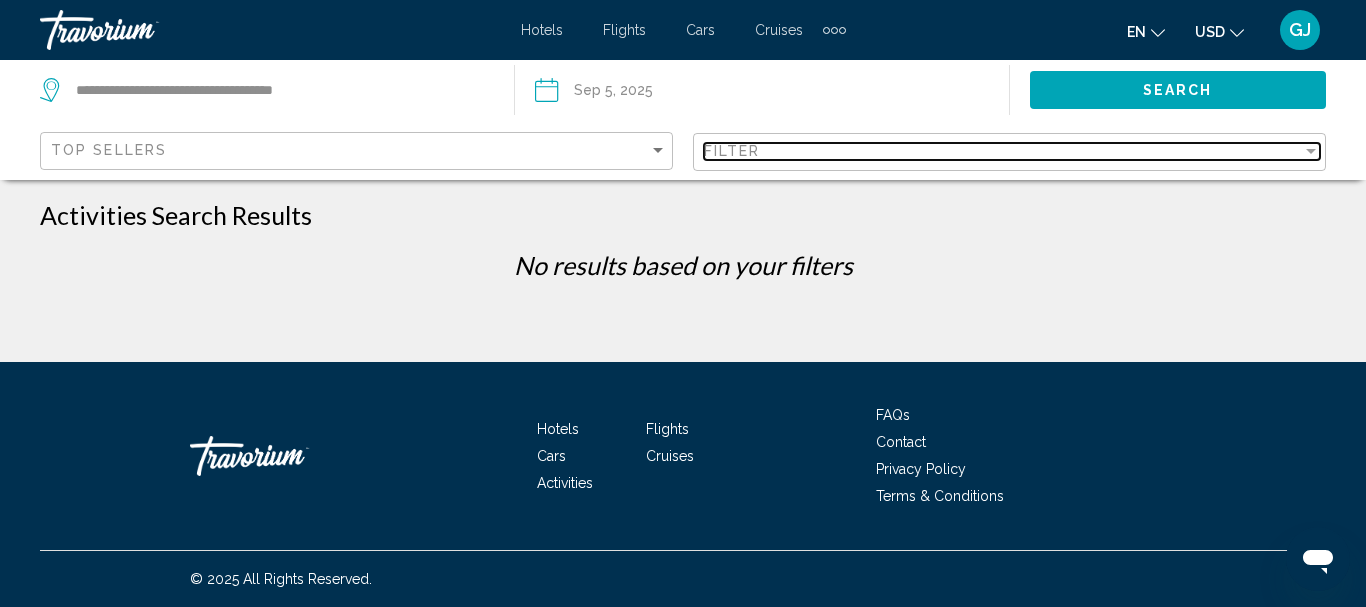 click at bounding box center (1311, 151) 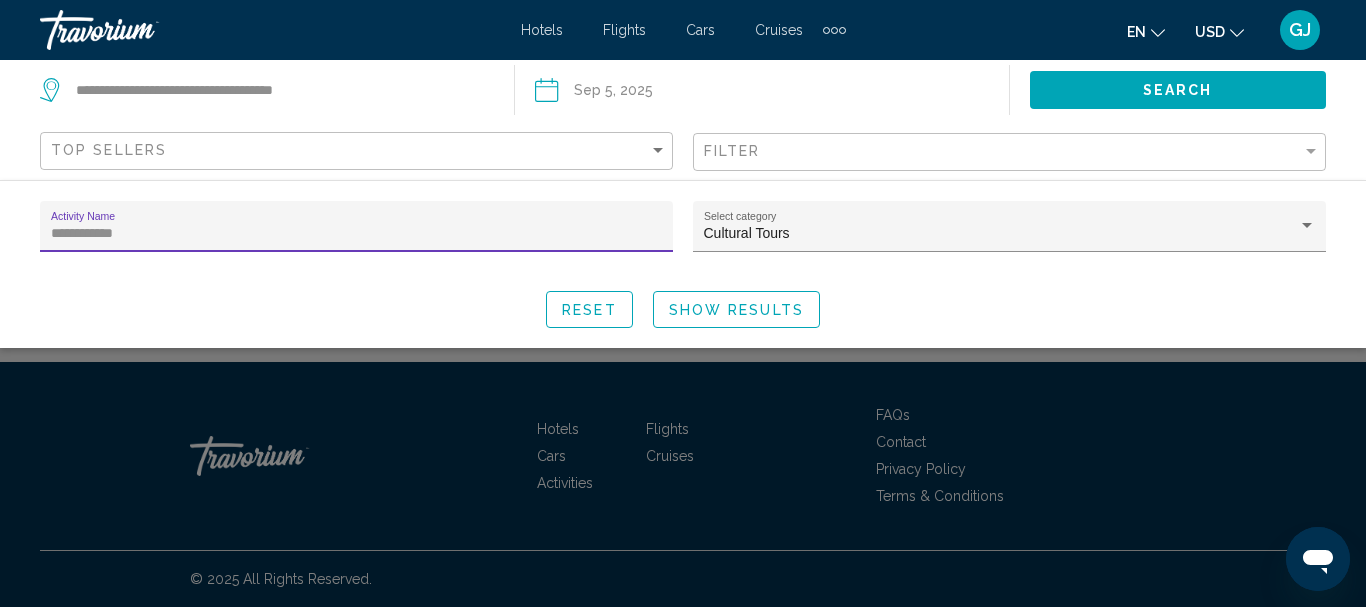 drag, startPoint x: 129, startPoint y: 235, endPoint x: 0, endPoint y: 211, distance: 131.21356 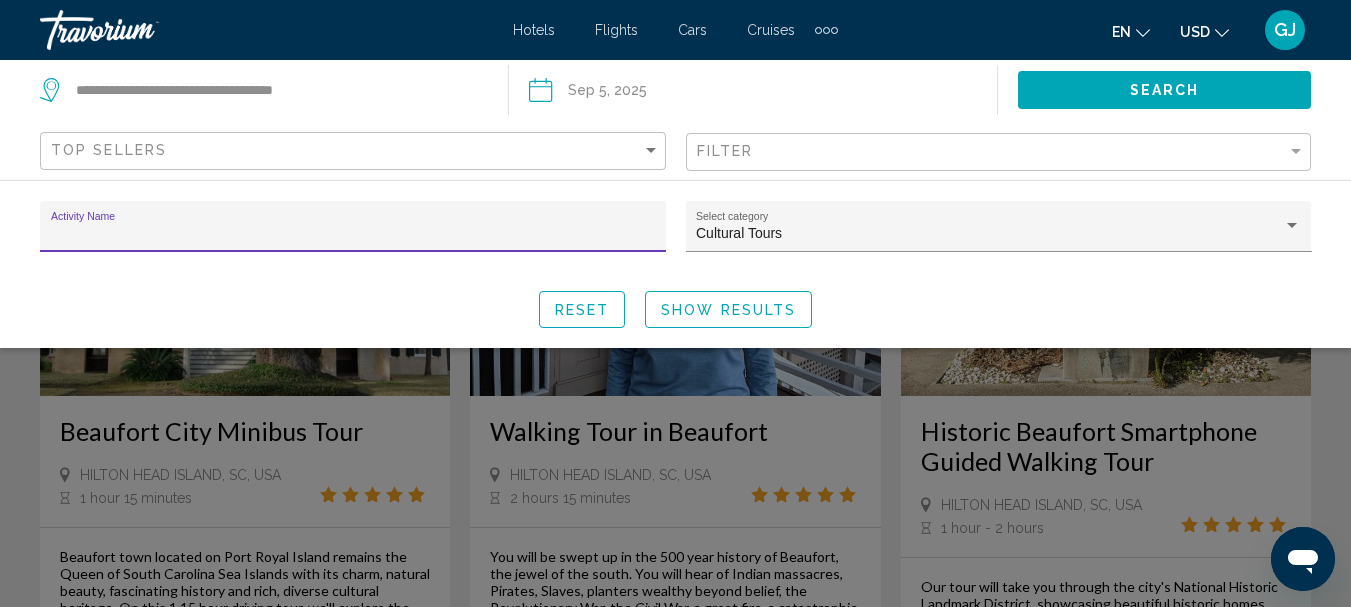 scroll, scrollTop: 200, scrollLeft: 0, axis: vertical 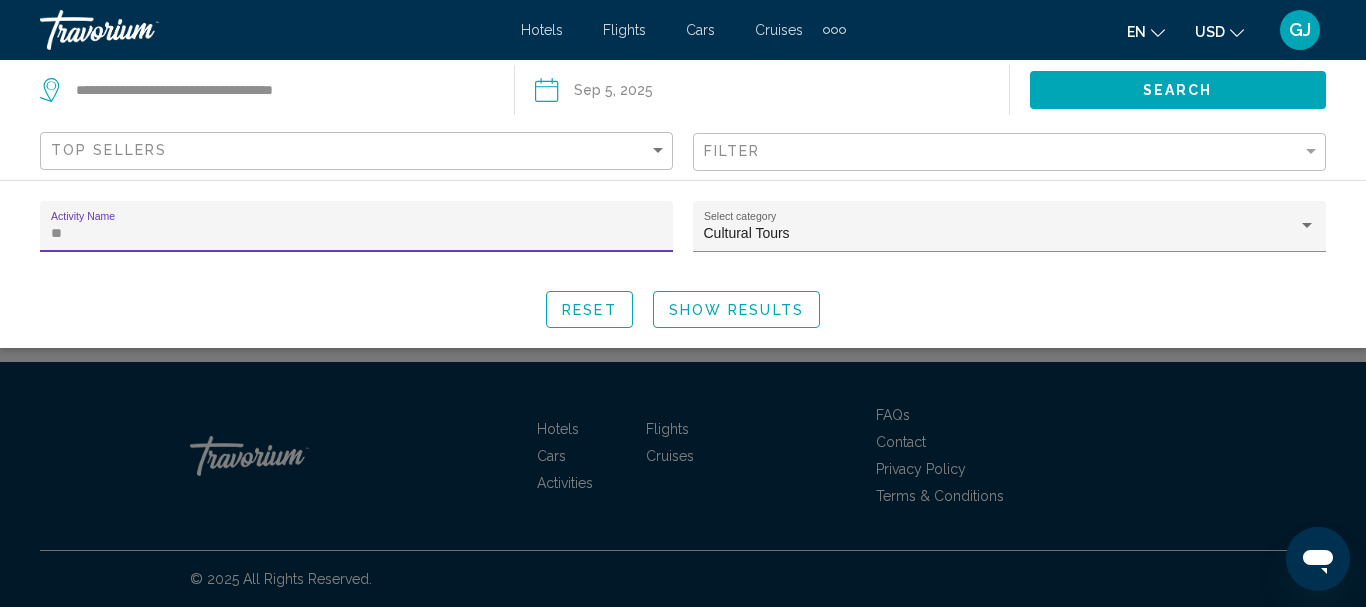 type on "*" 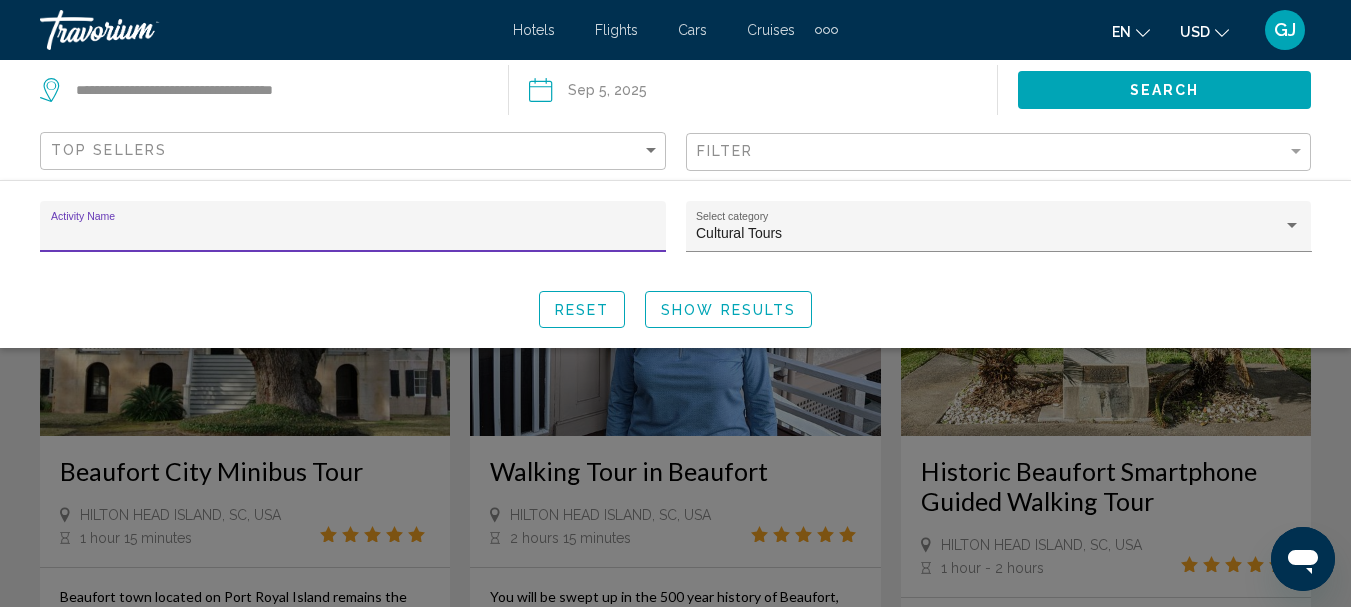 scroll, scrollTop: 0, scrollLeft: 0, axis: both 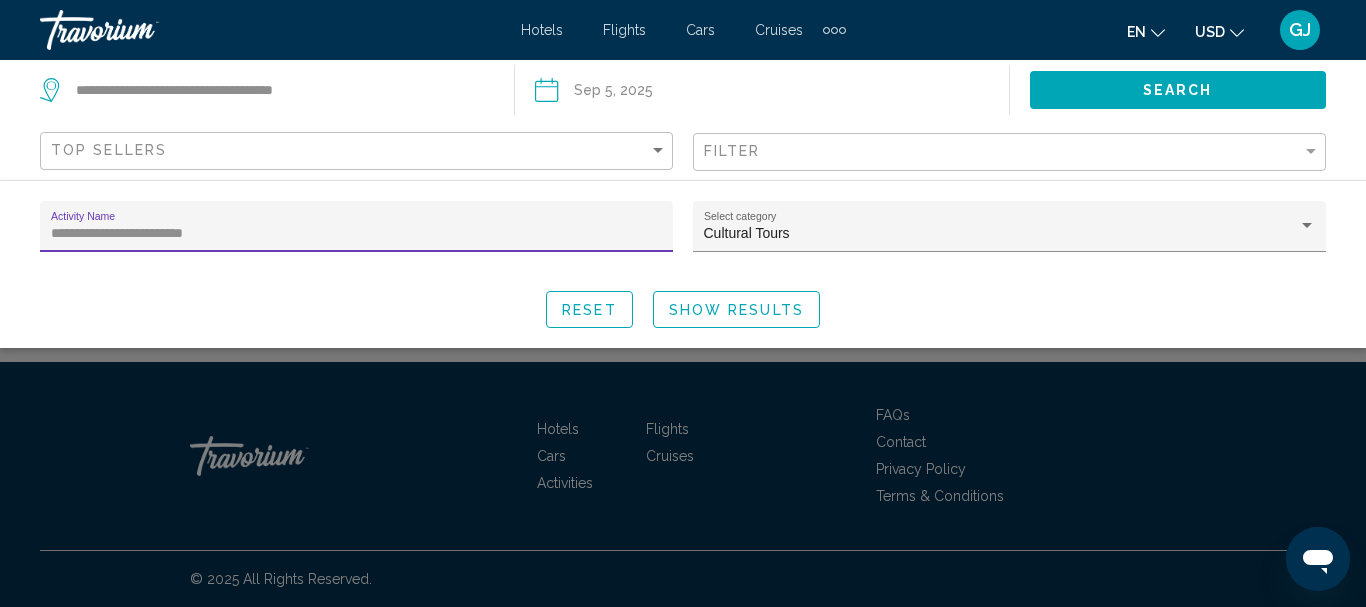 type on "**********" 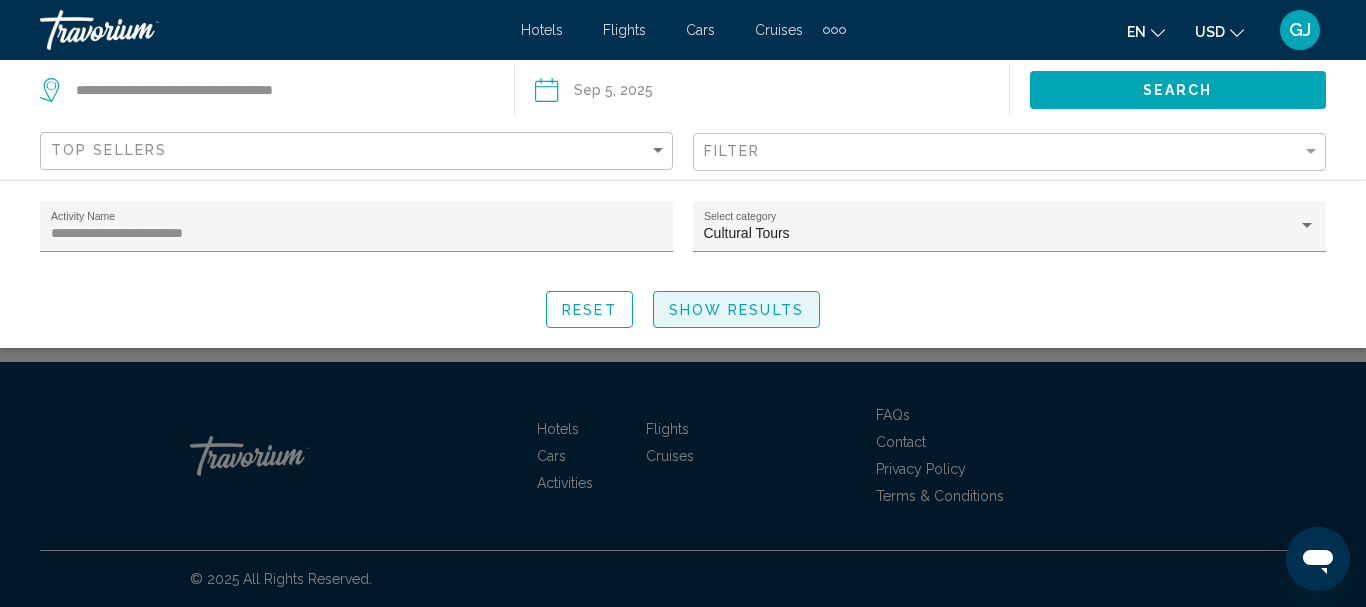 click on "Show Results" 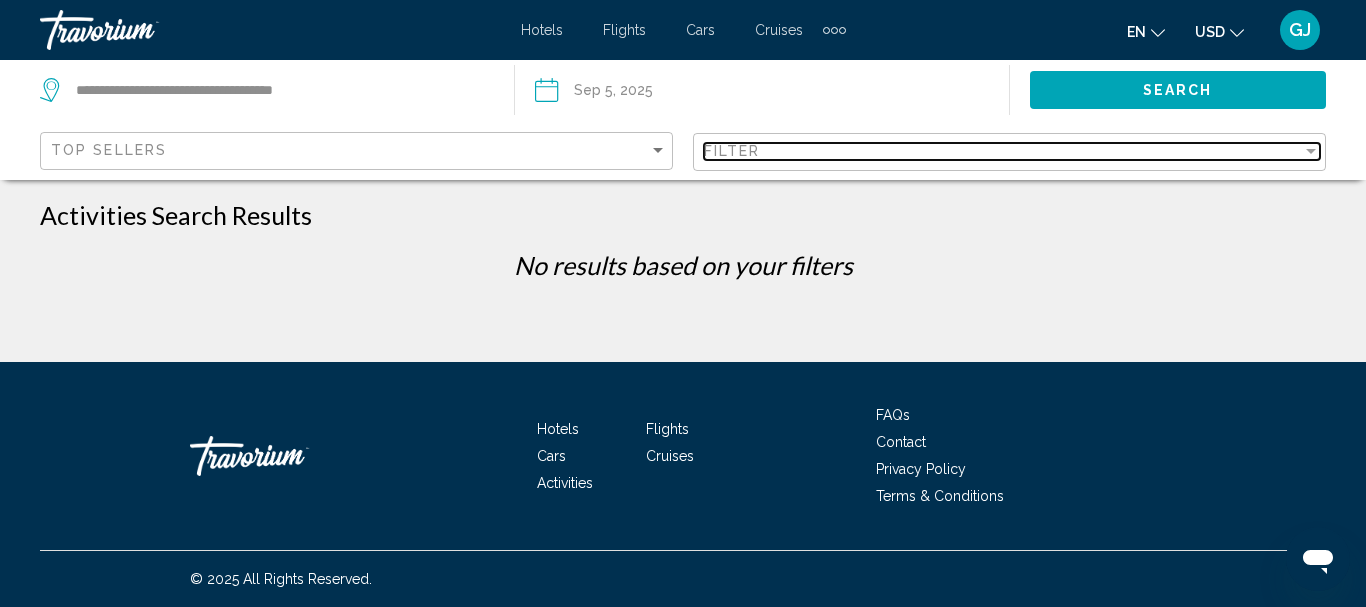 click at bounding box center [1311, 151] 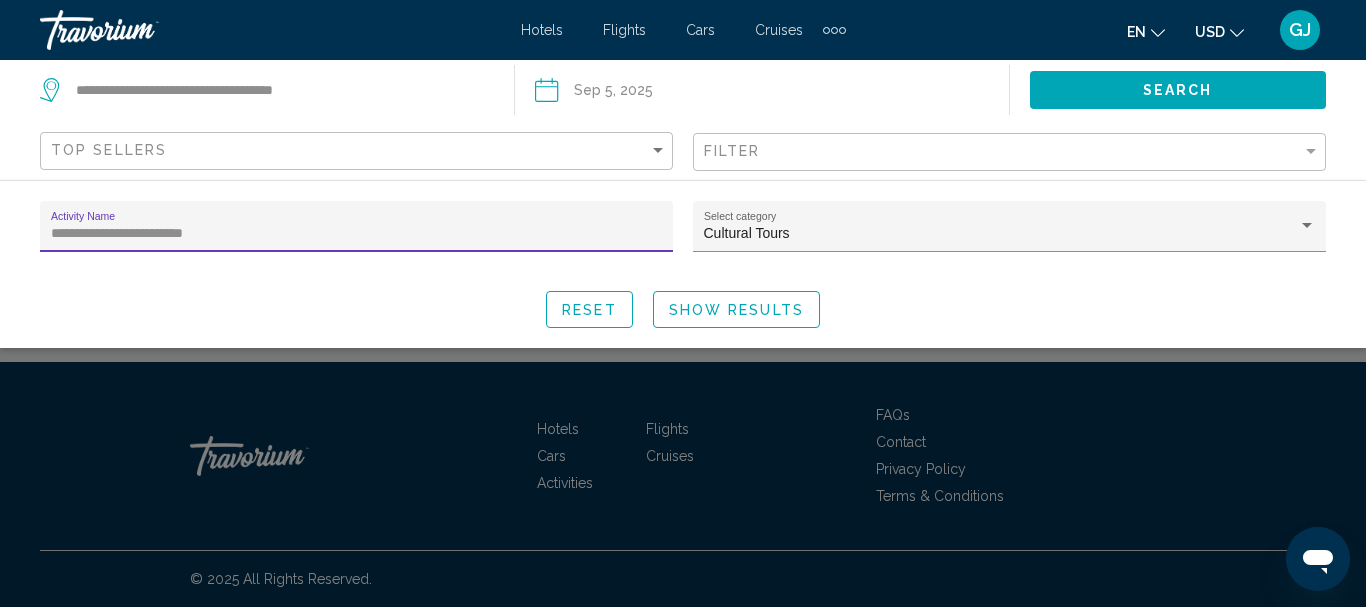 drag, startPoint x: 203, startPoint y: 228, endPoint x: 0, endPoint y: 209, distance: 203.88722 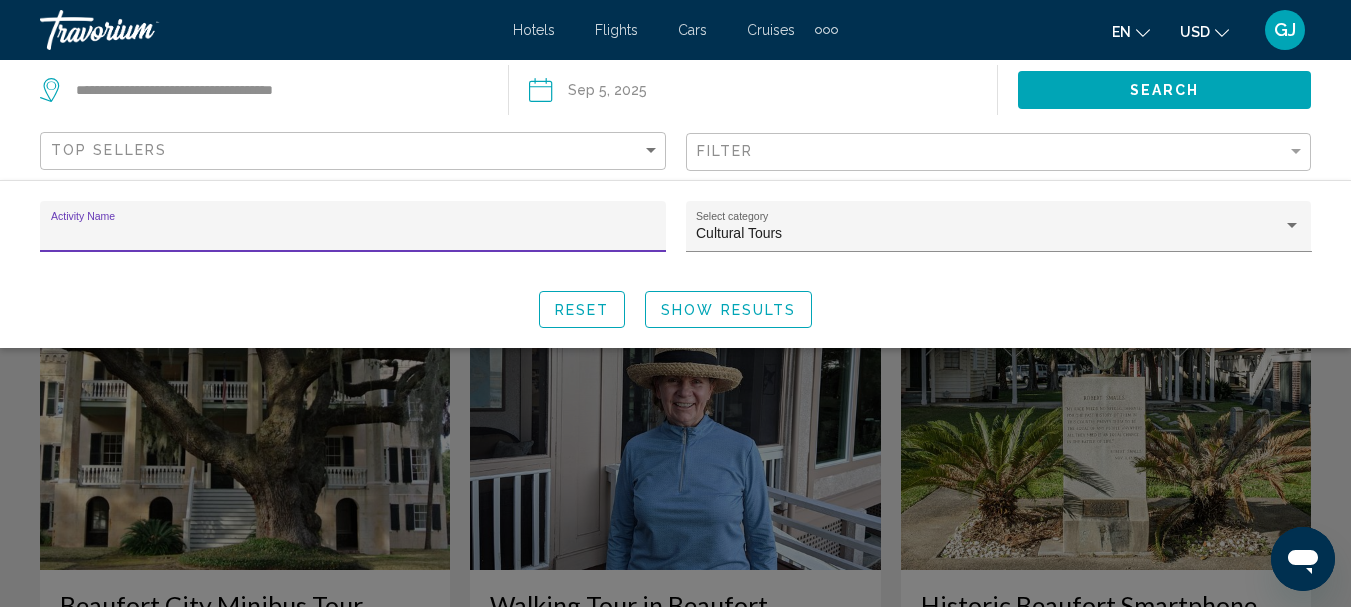 type 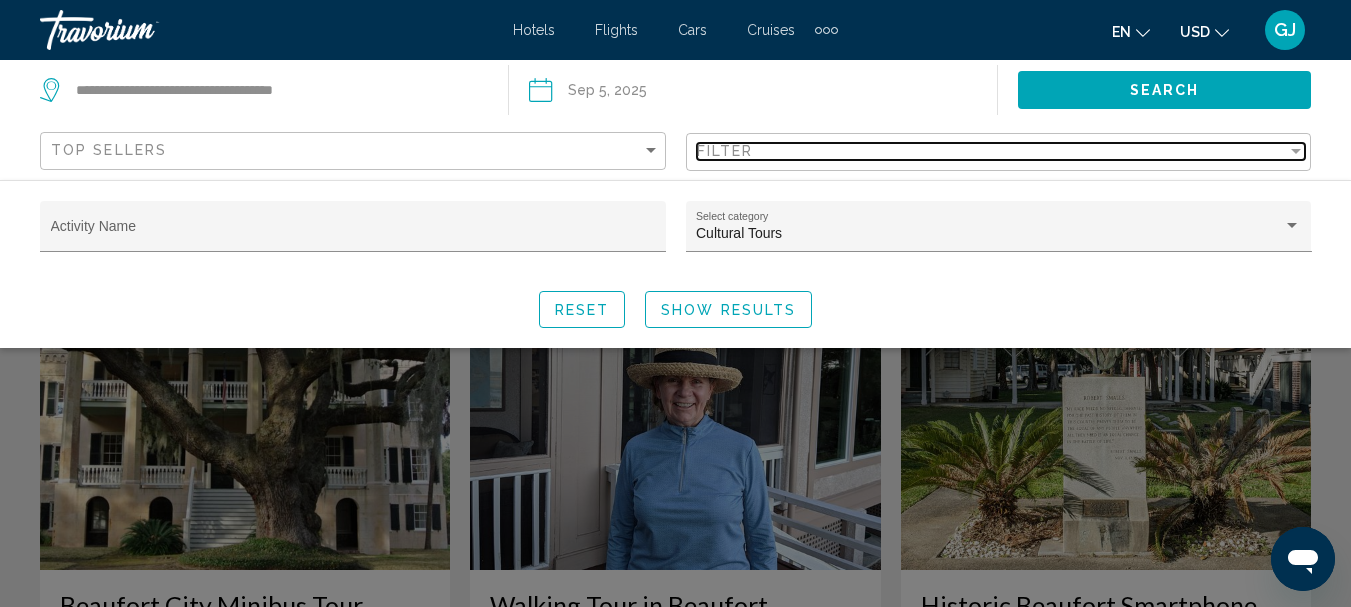 click at bounding box center (1296, 151) 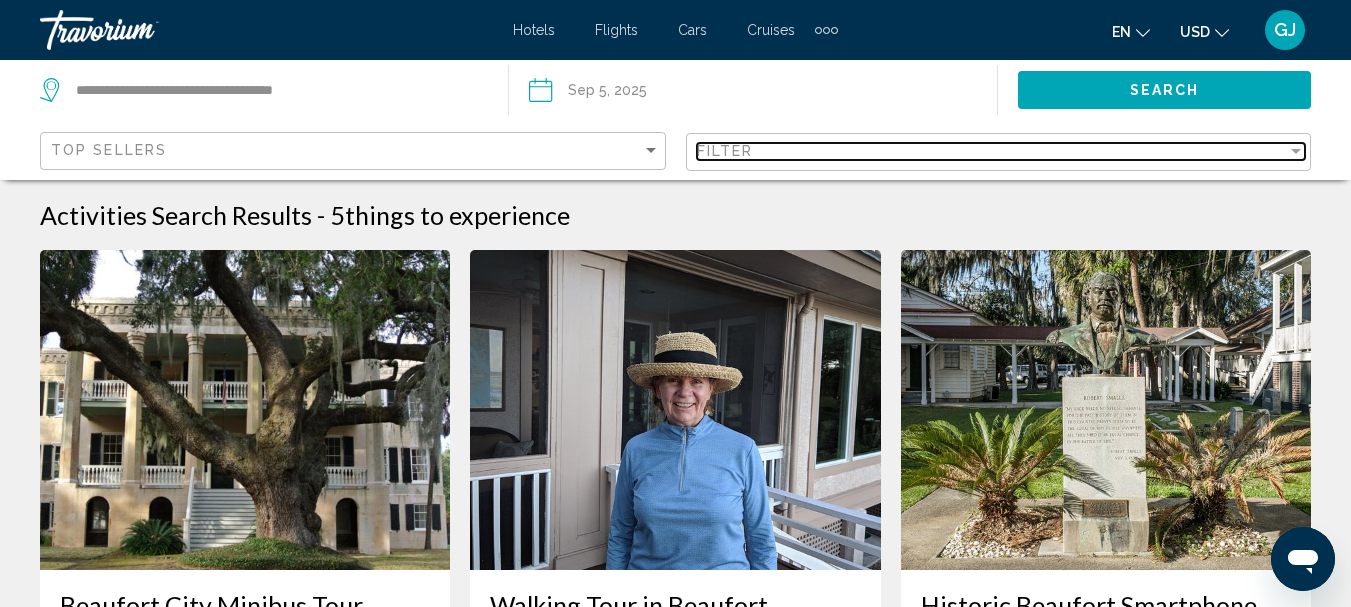 click at bounding box center [1296, 151] 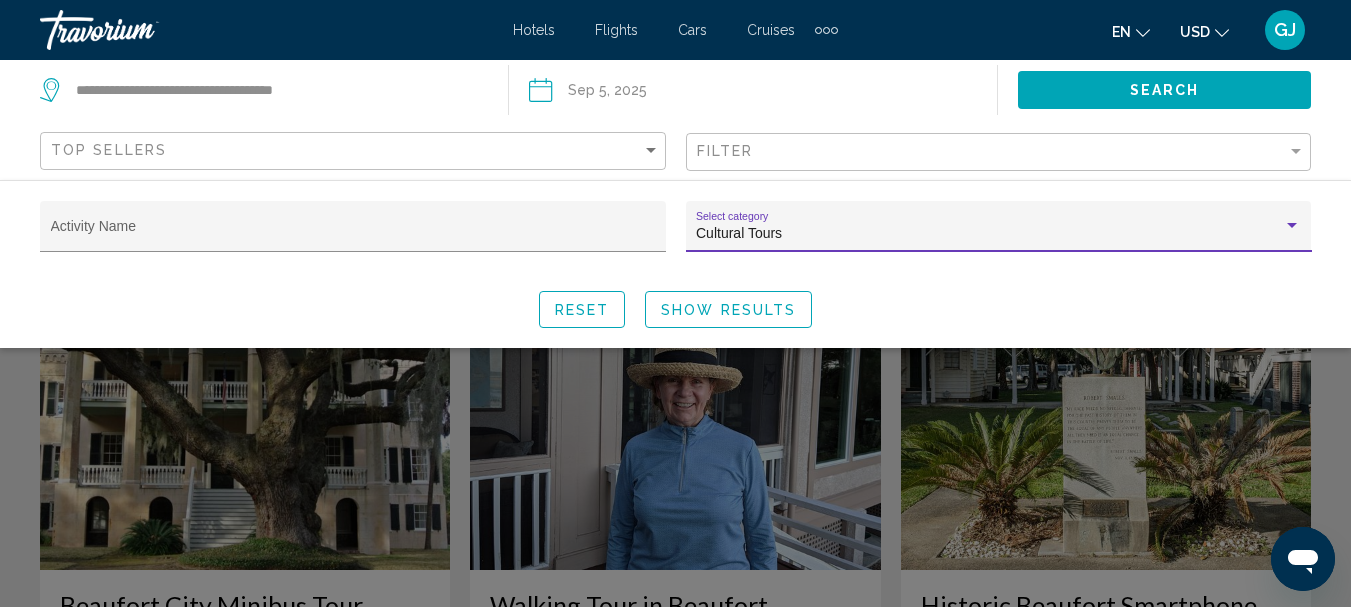 click at bounding box center (1292, 225) 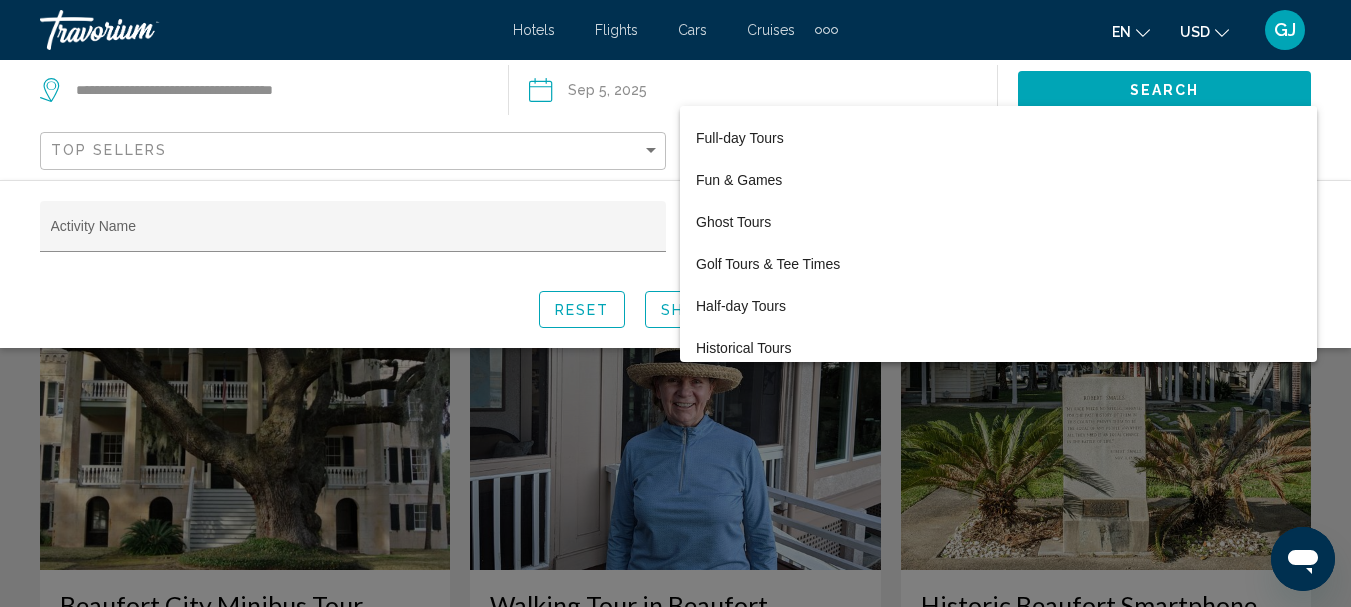 scroll, scrollTop: 1097, scrollLeft: 0, axis: vertical 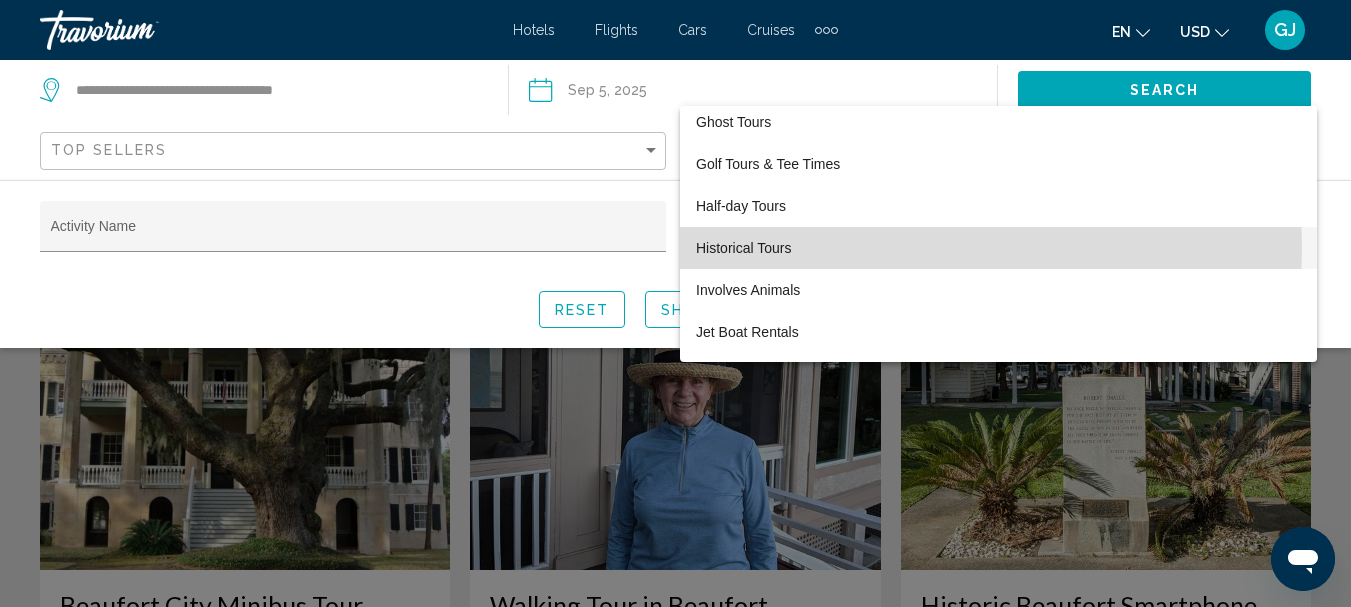 click on "Historical Tours" at bounding box center (998, 248) 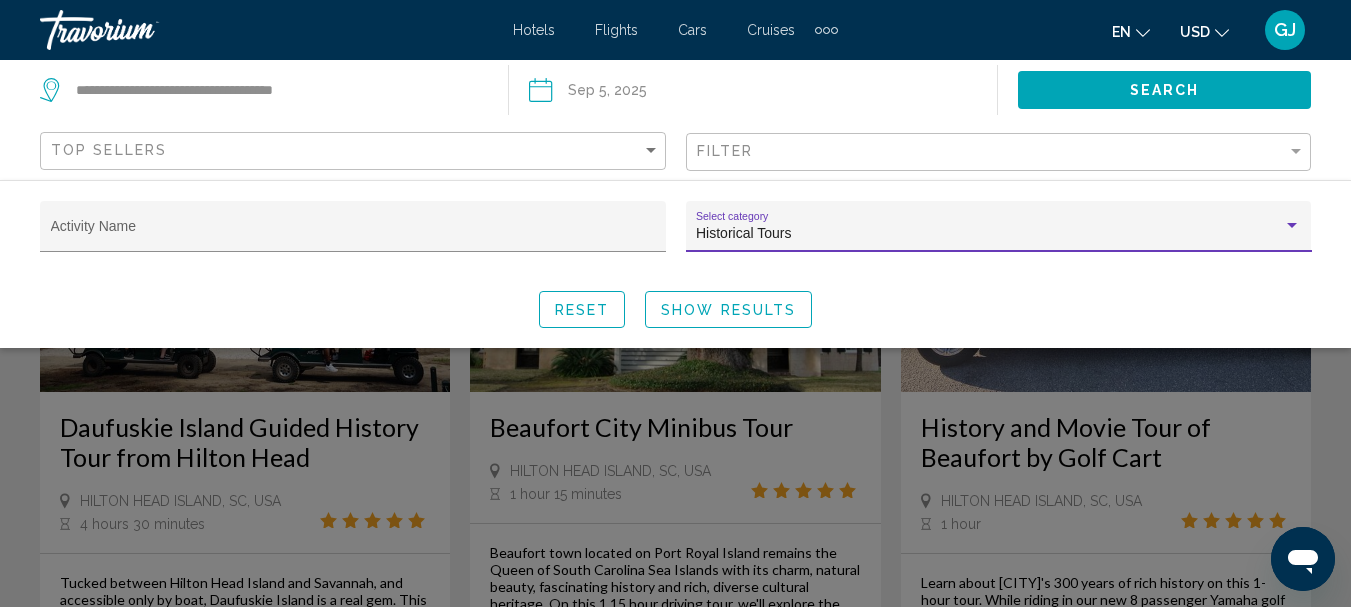 scroll, scrollTop: 200, scrollLeft: 0, axis: vertical 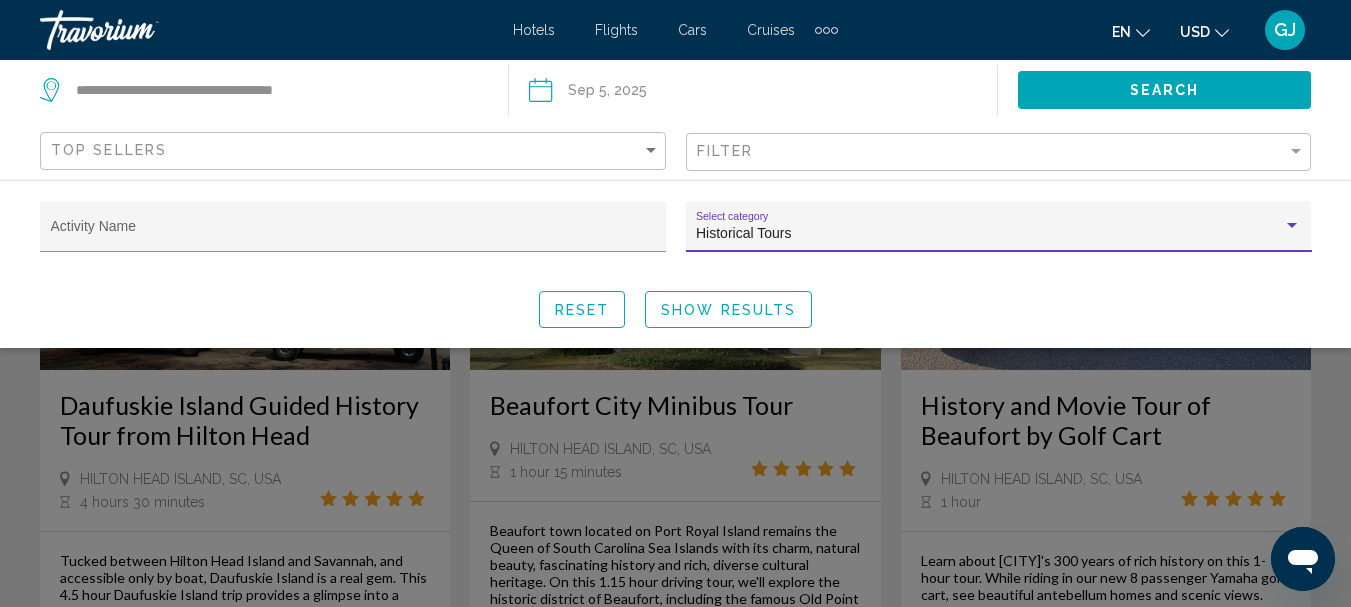 click on "Show Results" 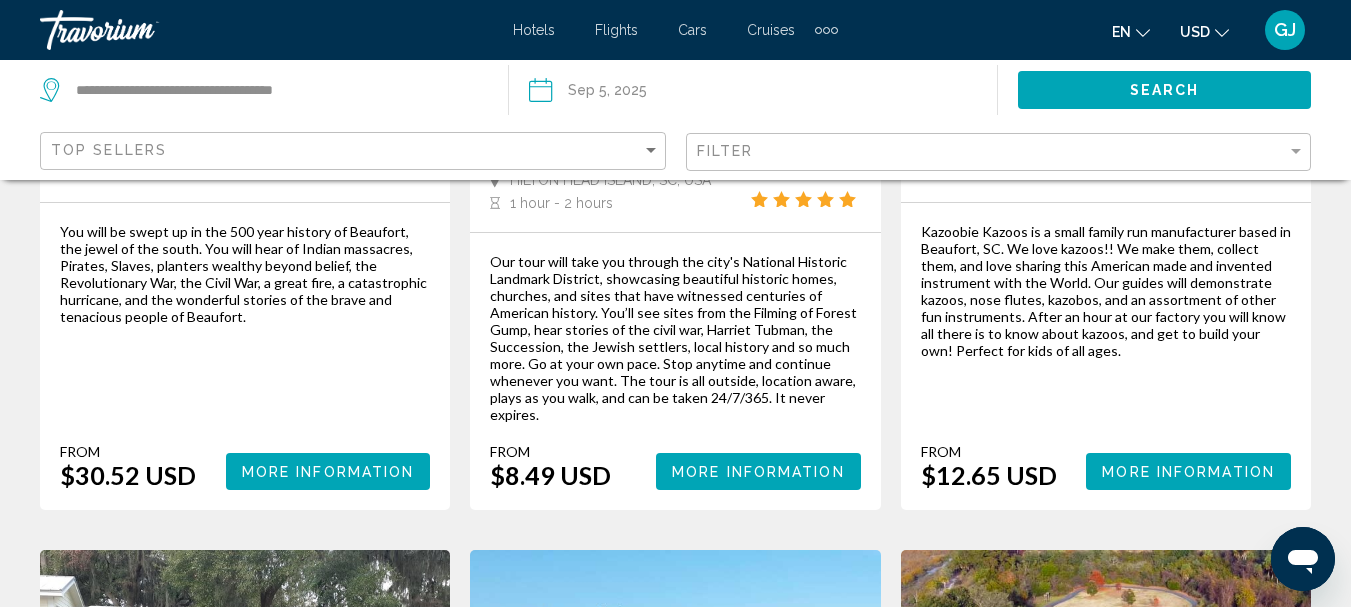 scroll, scrollTop: 2200, scrollLeft: 0, axis: vertical 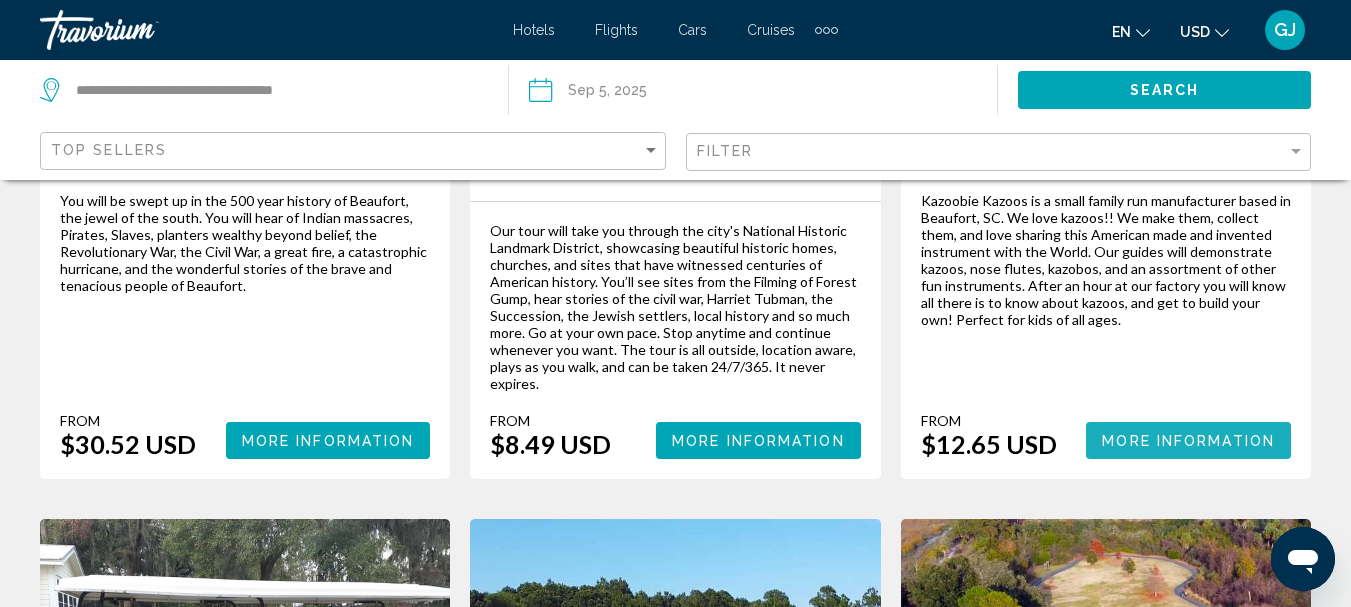 click on "More Information" at bounding box center (1188, 441) 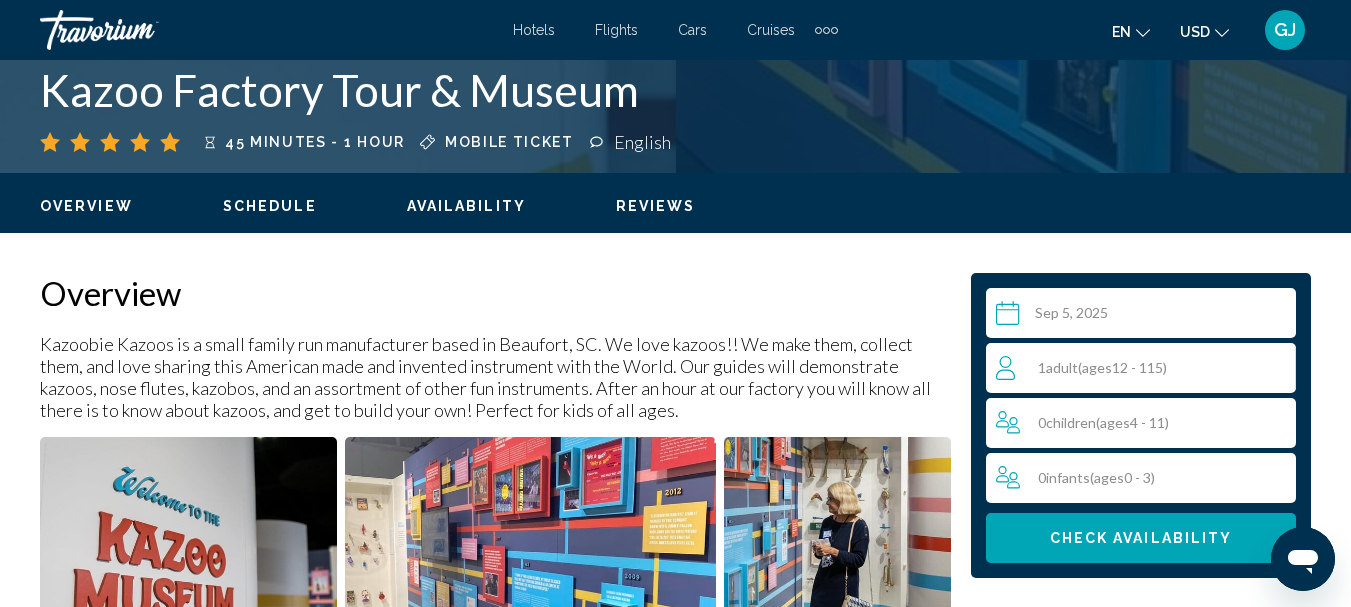 scroll, scrollTop: 732, scrollLeft: 0, axis: vertical 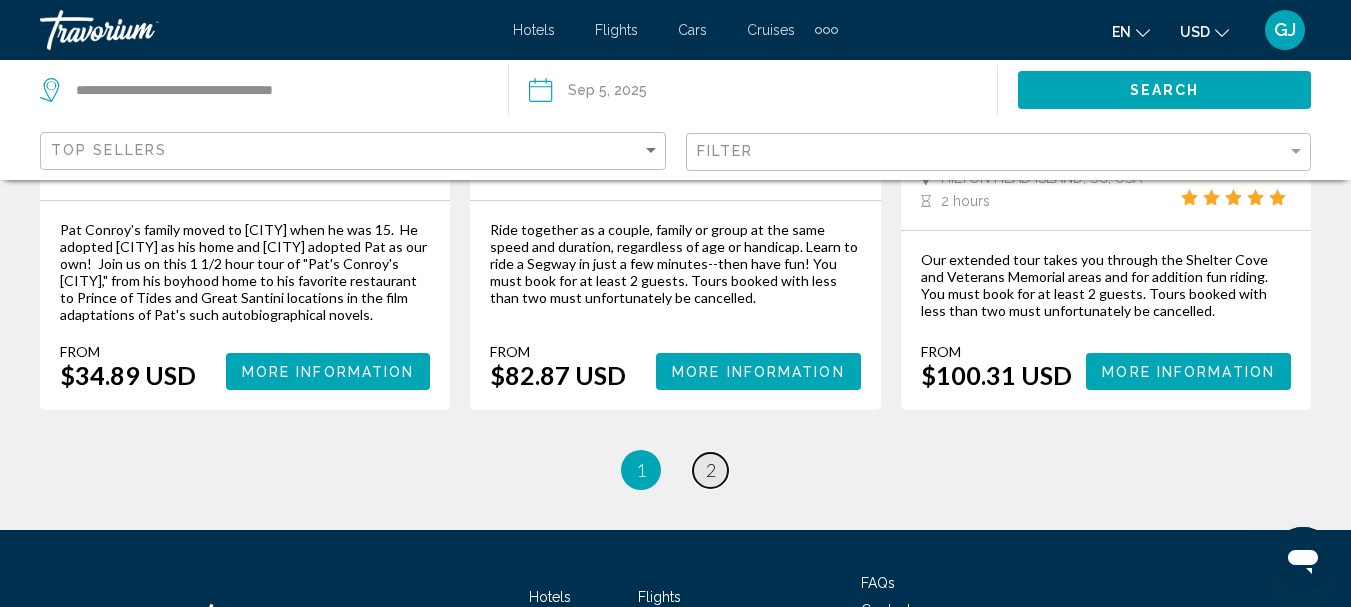 click on "page  2" at bounding box center [710, 470] 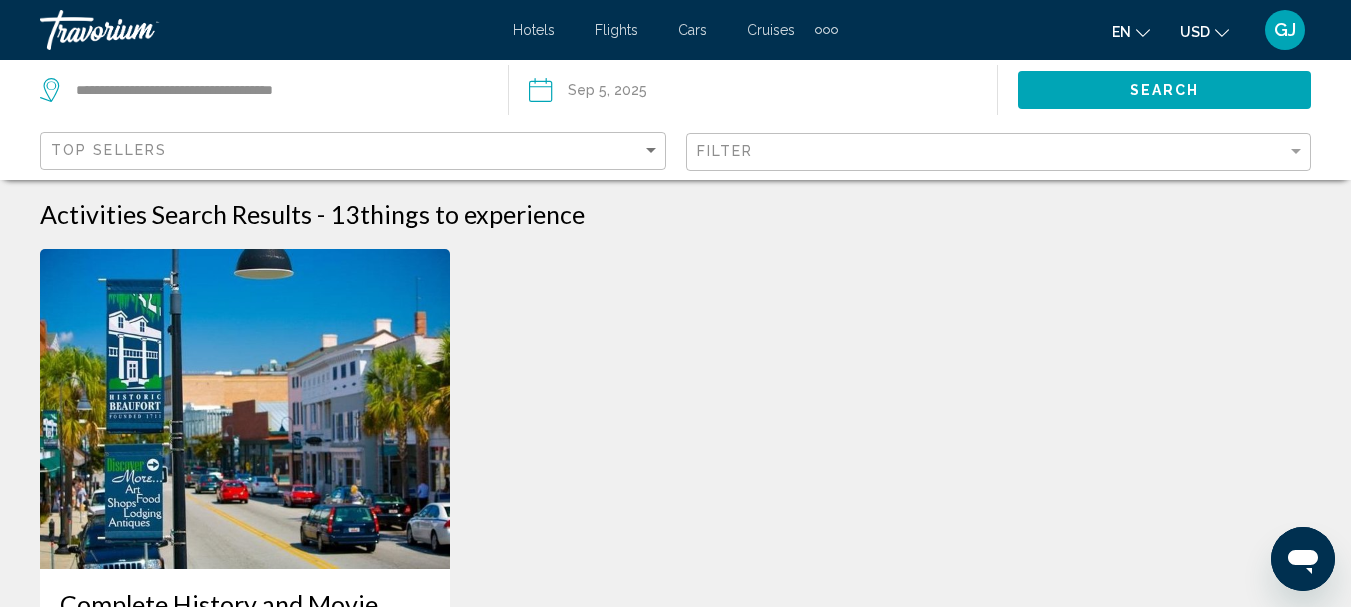 scroll, scrollTop: 0, scrollLeft: 0, axis: both 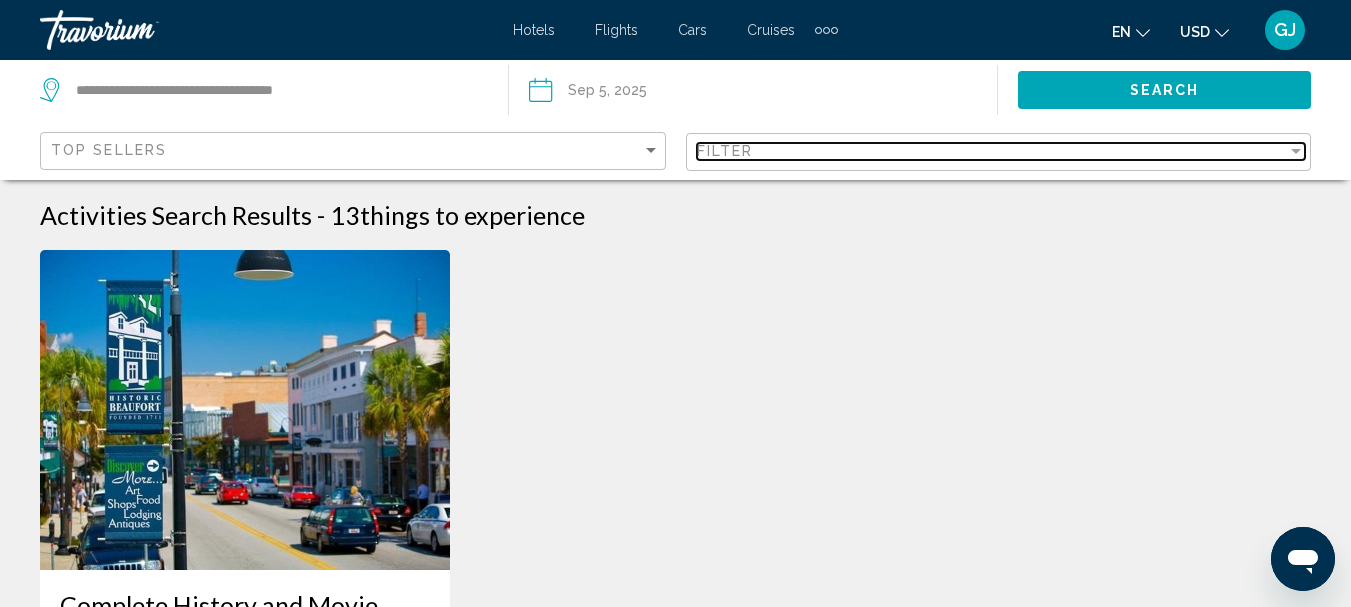 click on "Filter" at bounding box center (992, 151) 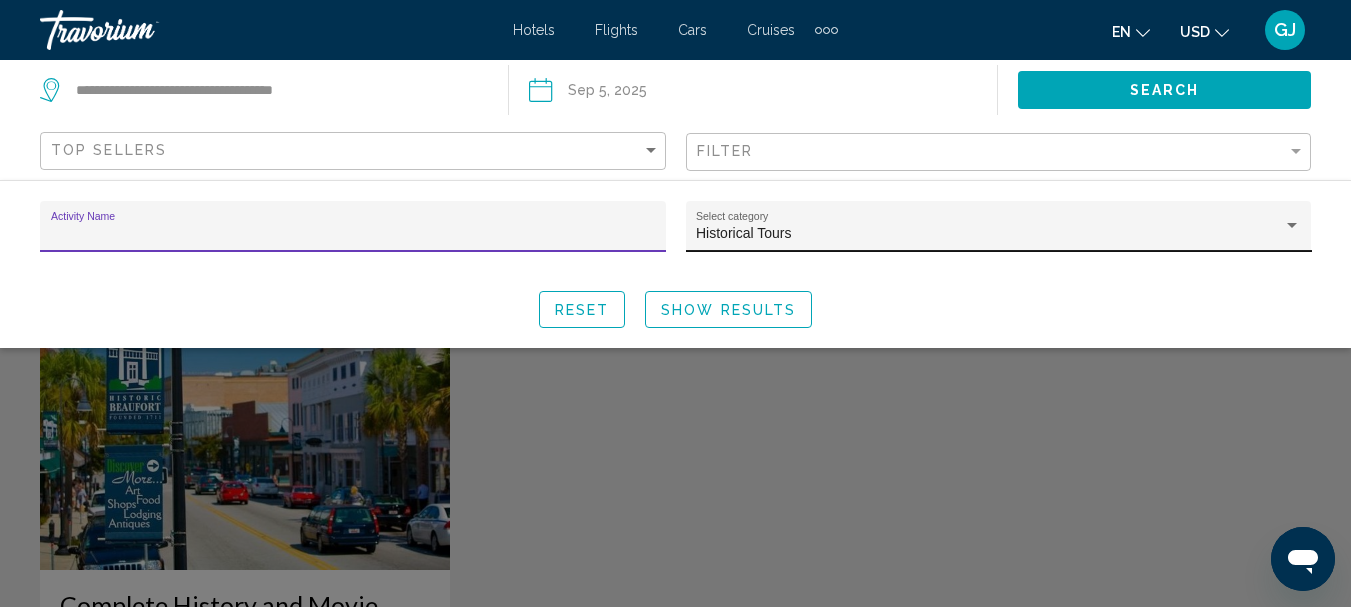 click at bounding box center [1292, 226] 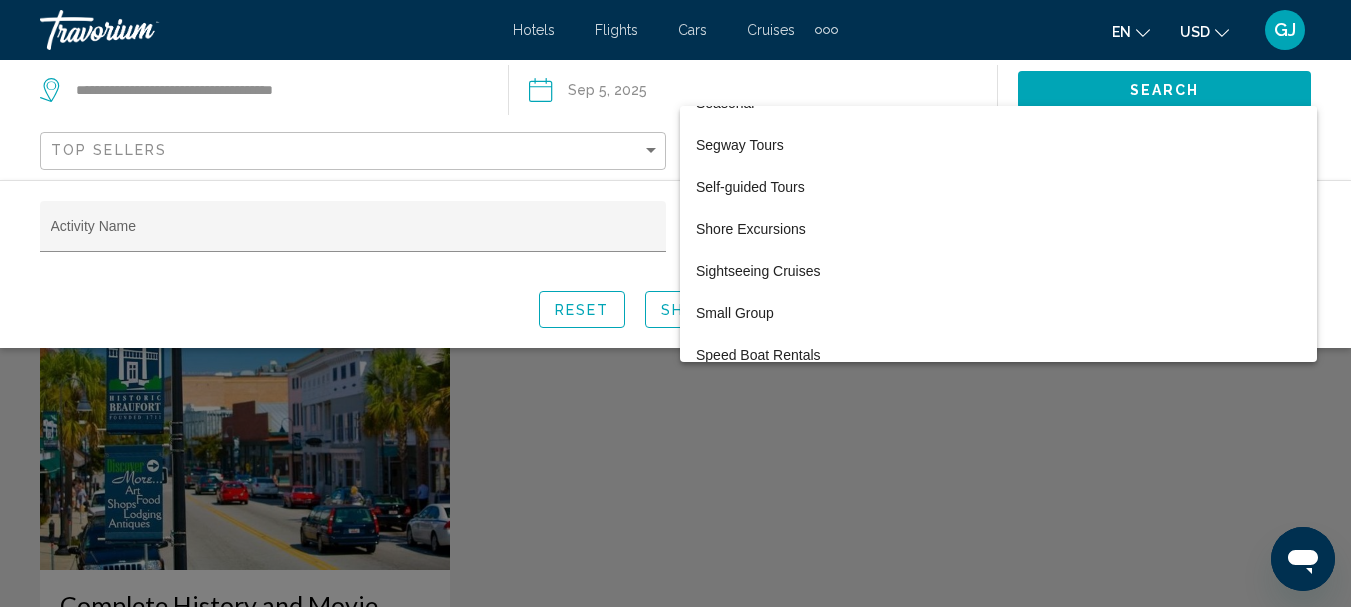 scroll, scrollTop: 2211, scrollLeft: 0, axis: vertical 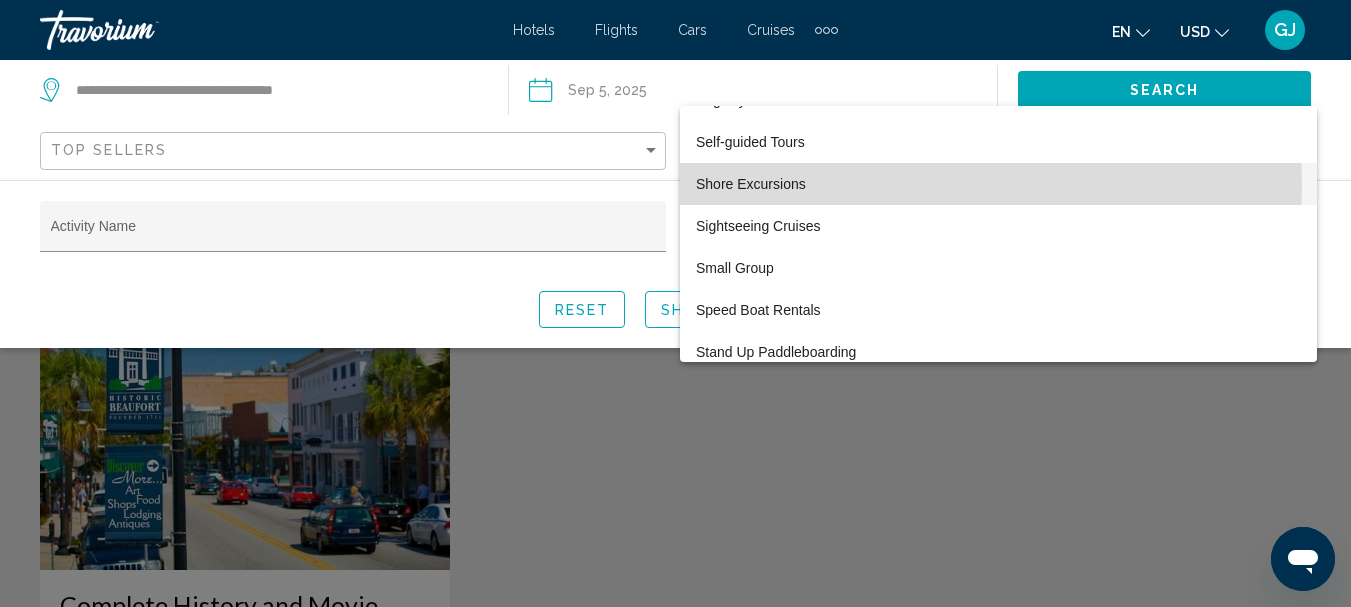 click on "Shore Excursions" at bounding box center (998, 184) 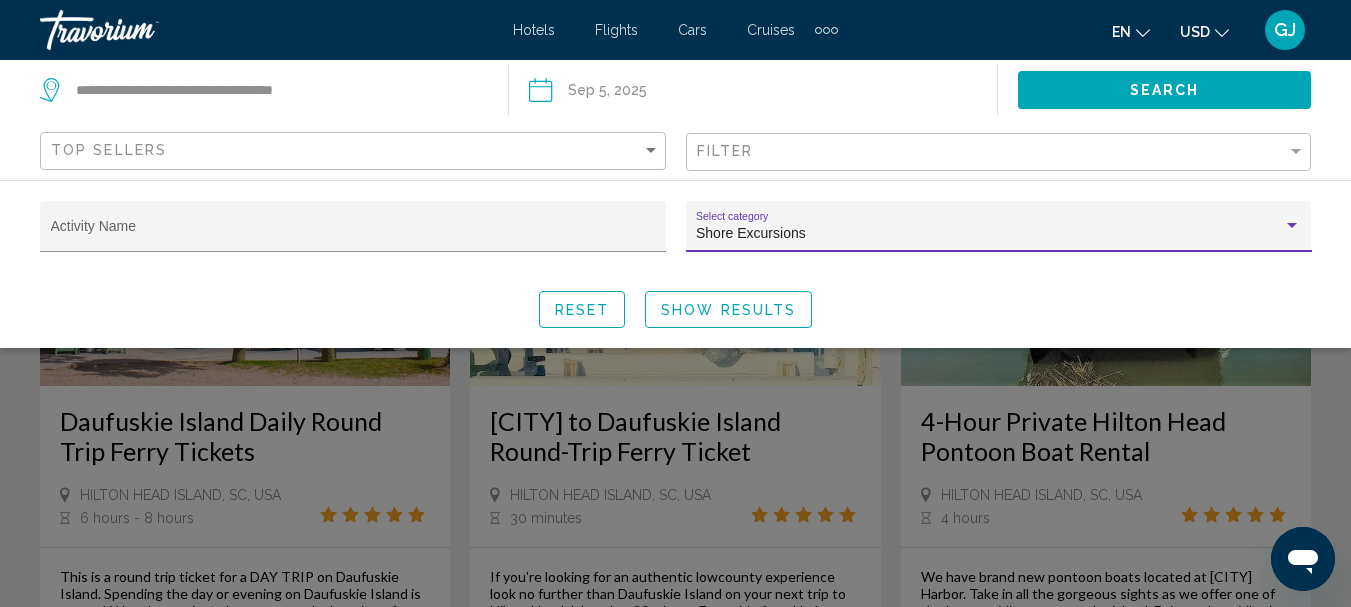 scroll, scrollTop: 200, scrollLeft: 0, axis: vertical 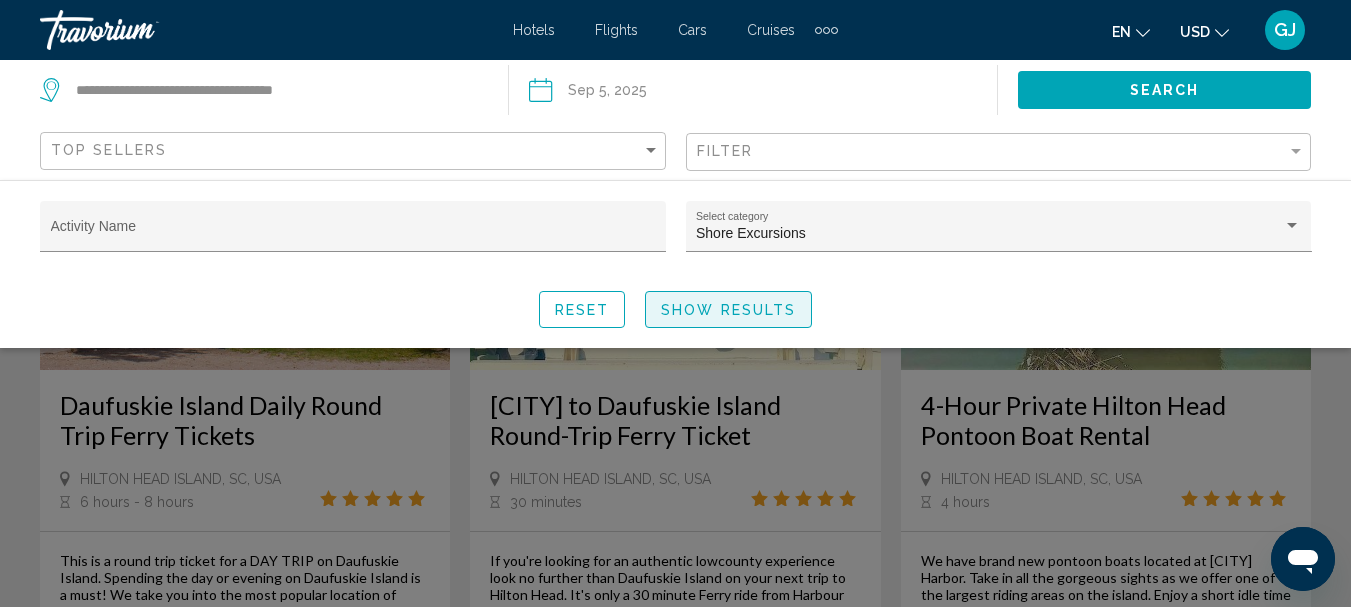 click on "Show Results" 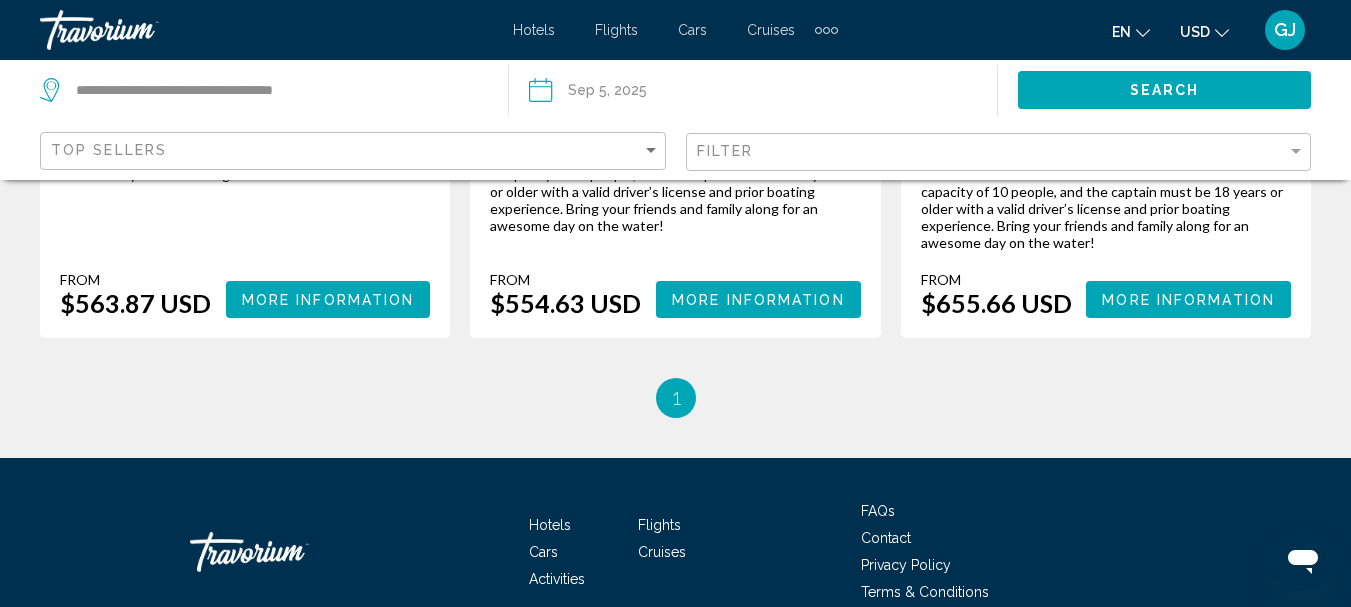 scroll, scrollTop: 1700, scrollLeft: 0, axis: vertical 